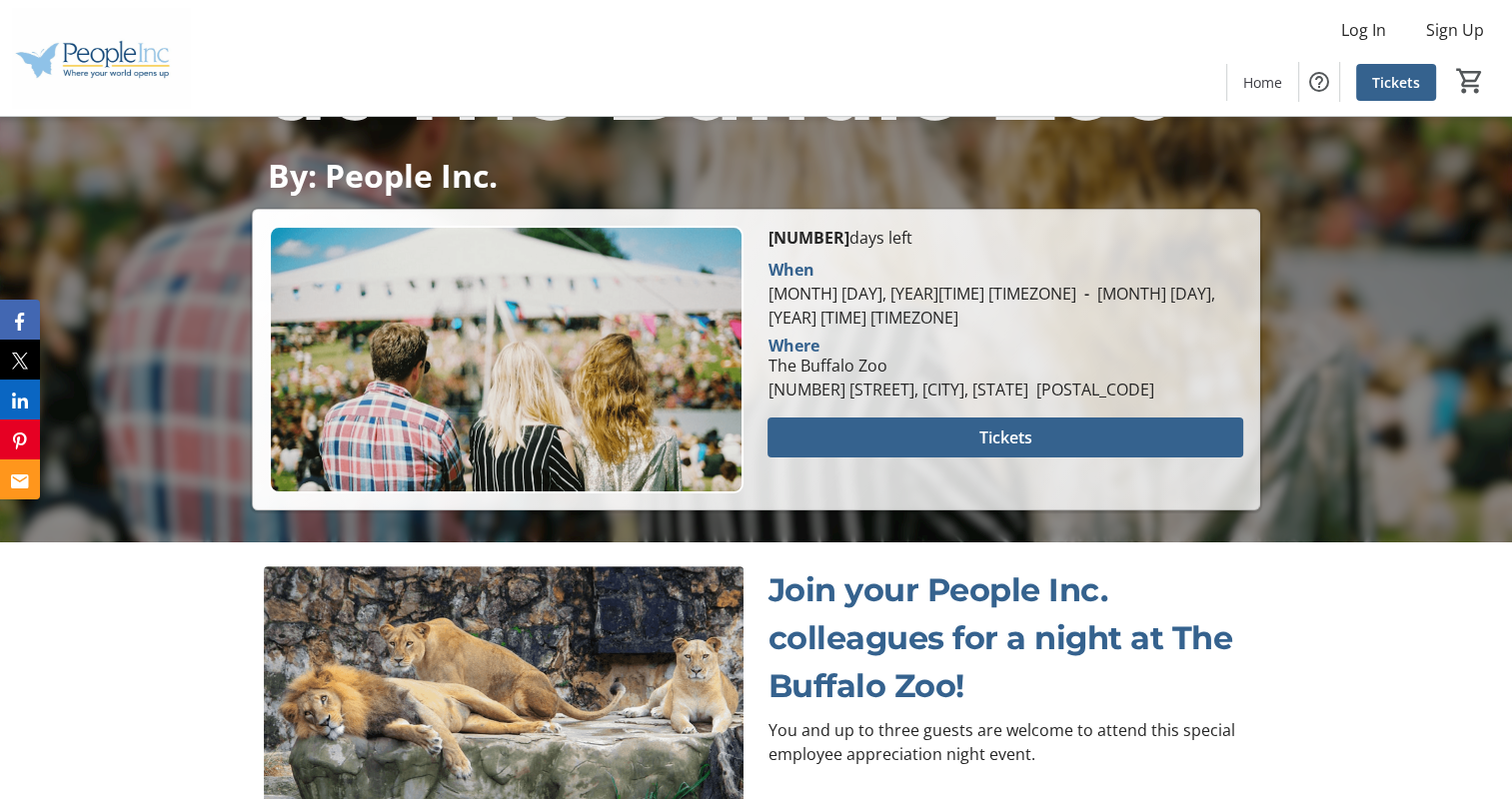 scroll, scrollTop: 291, scrollLeft: 0, axis: vertical 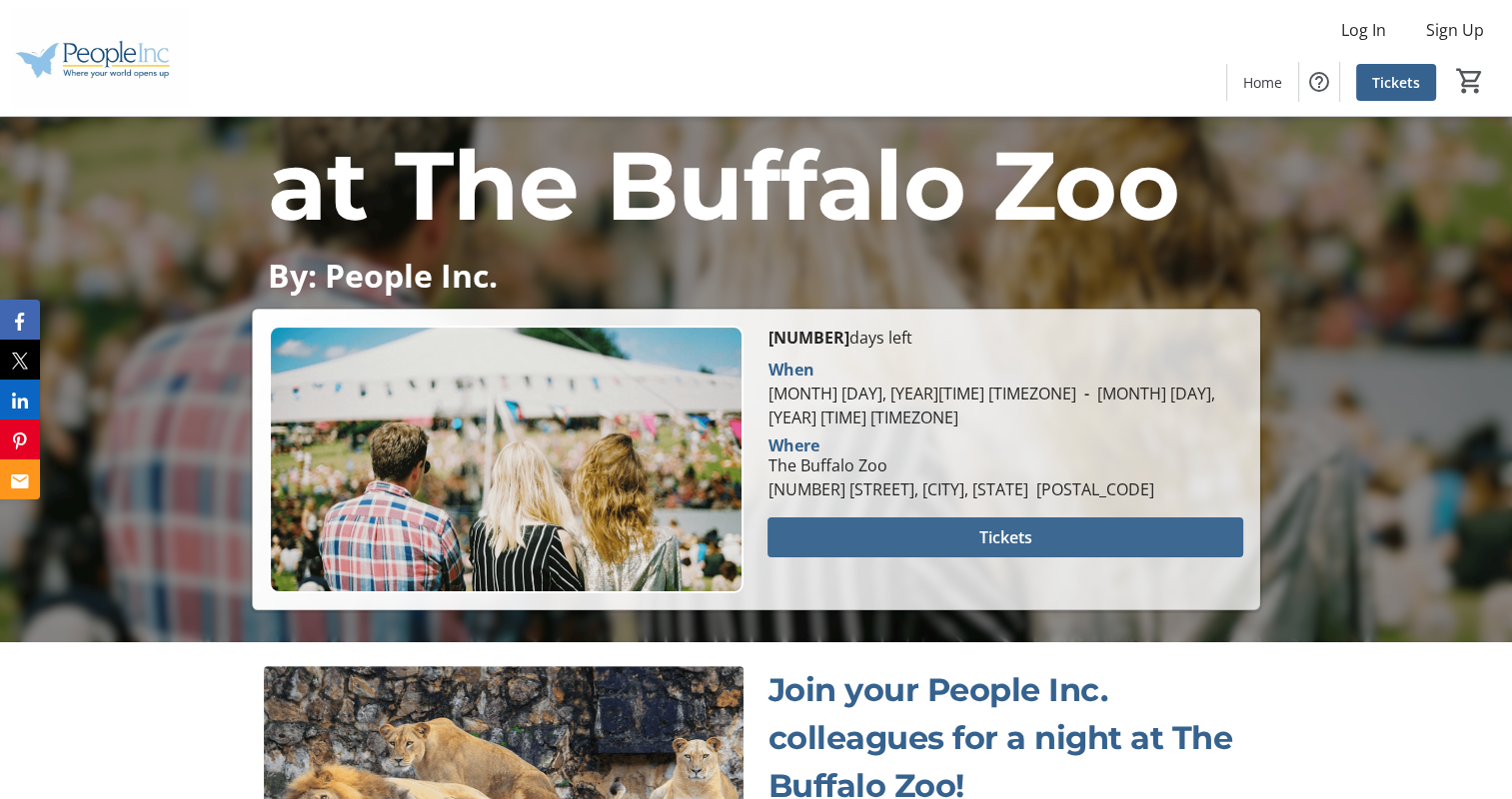 click on "Tickets" at bounding box center (1005, 537) 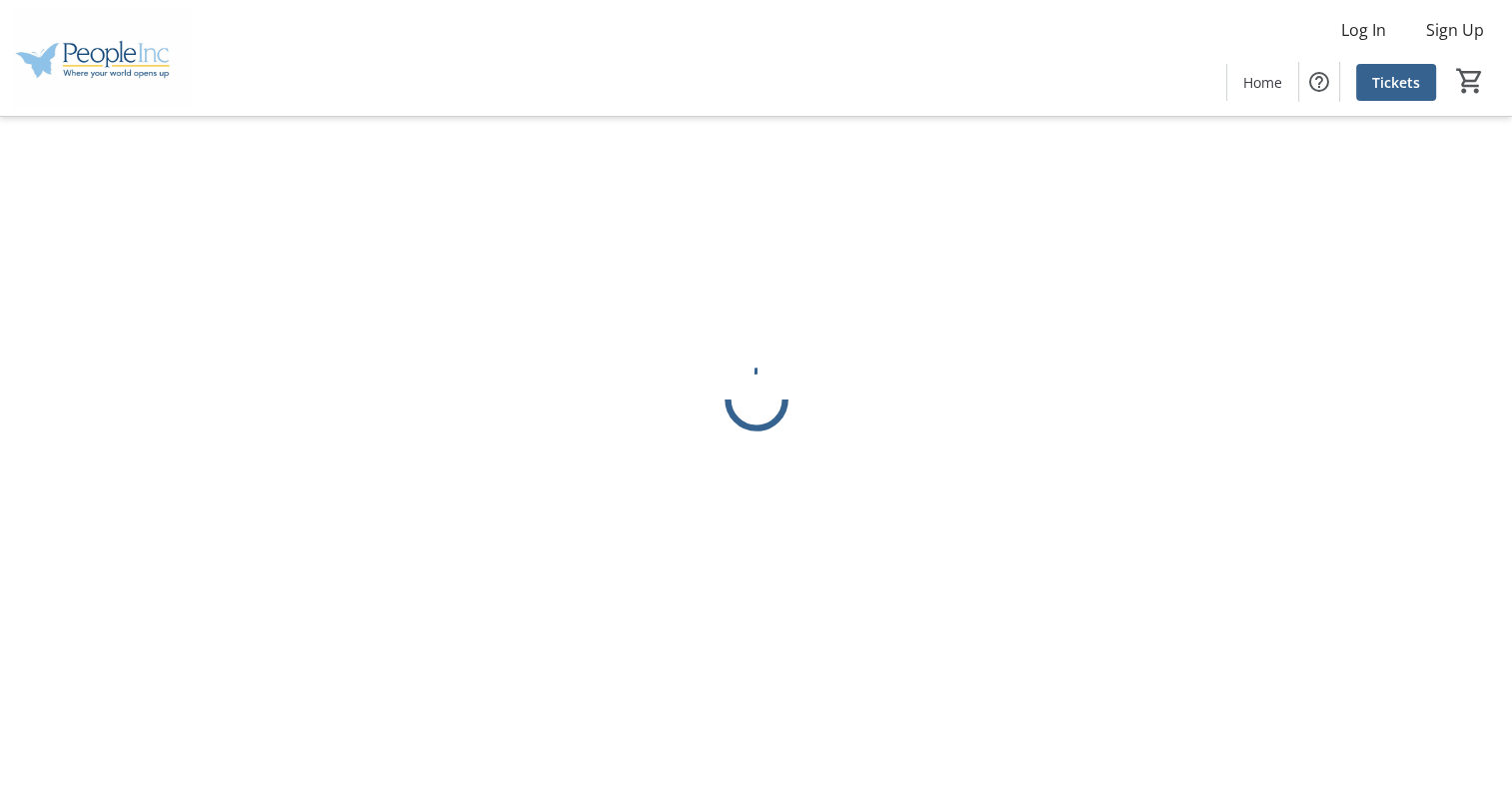 scroll, scrollTop: 0, scrollLeft: 0, axis: both 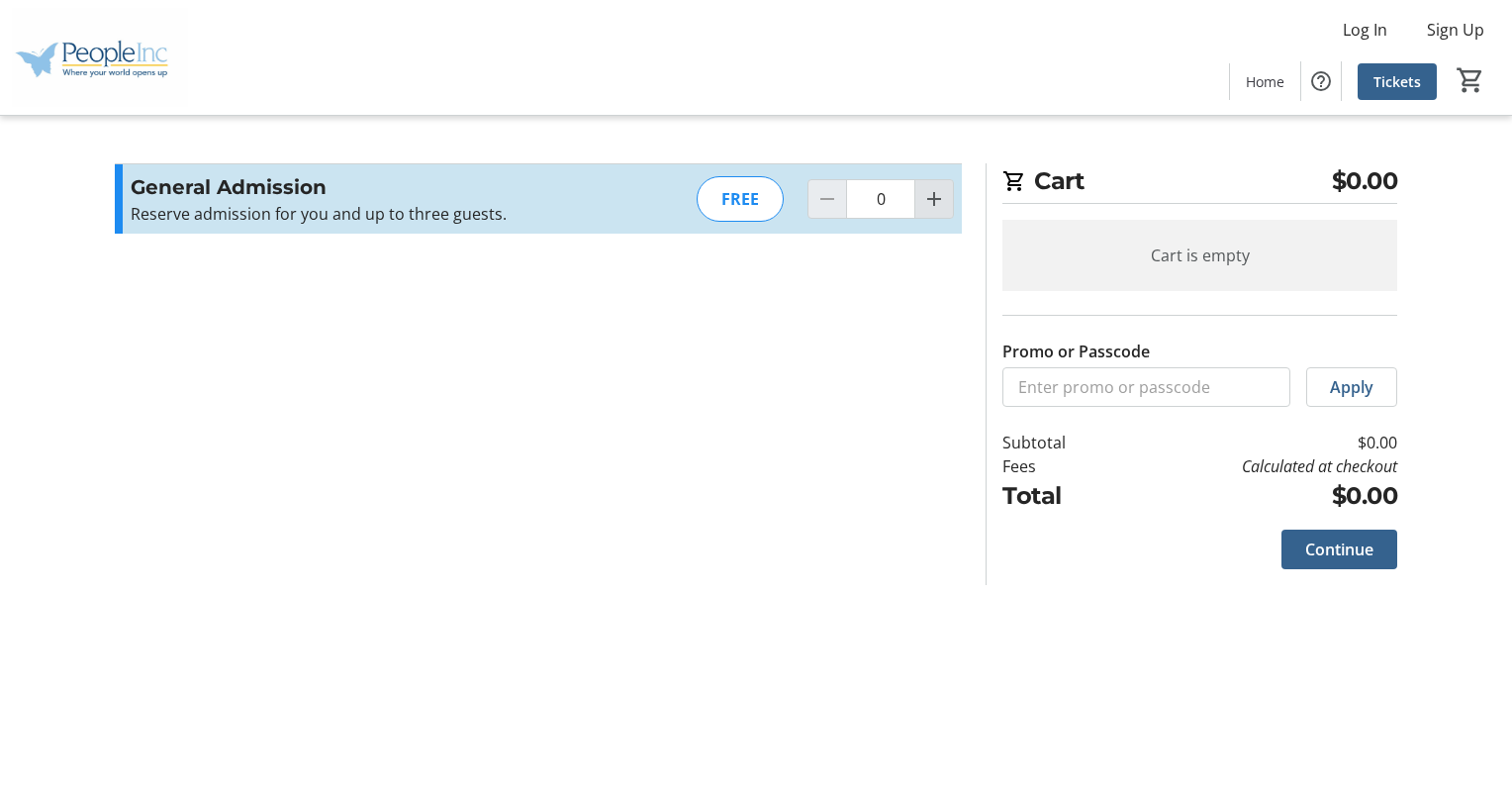 click 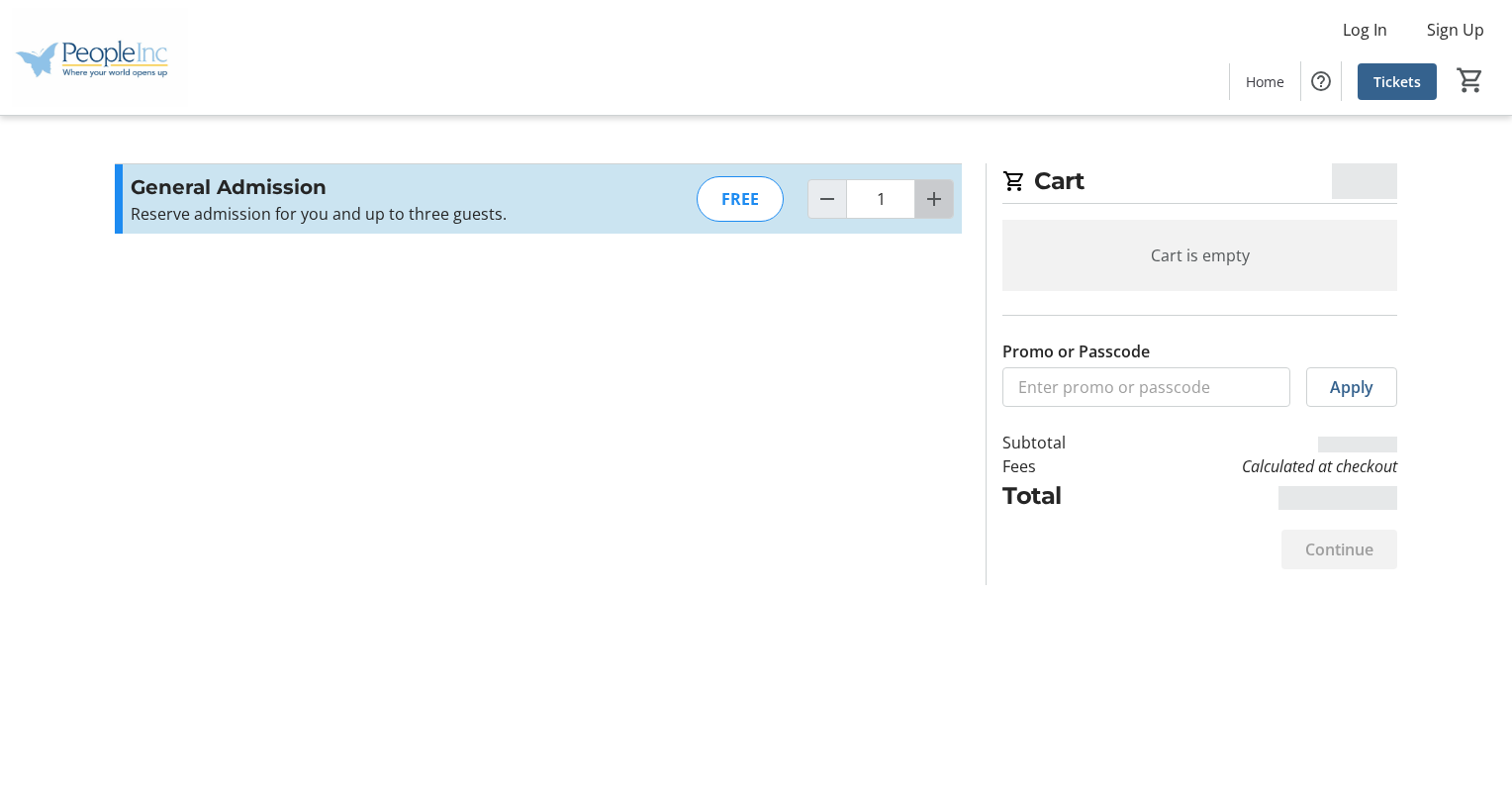 click 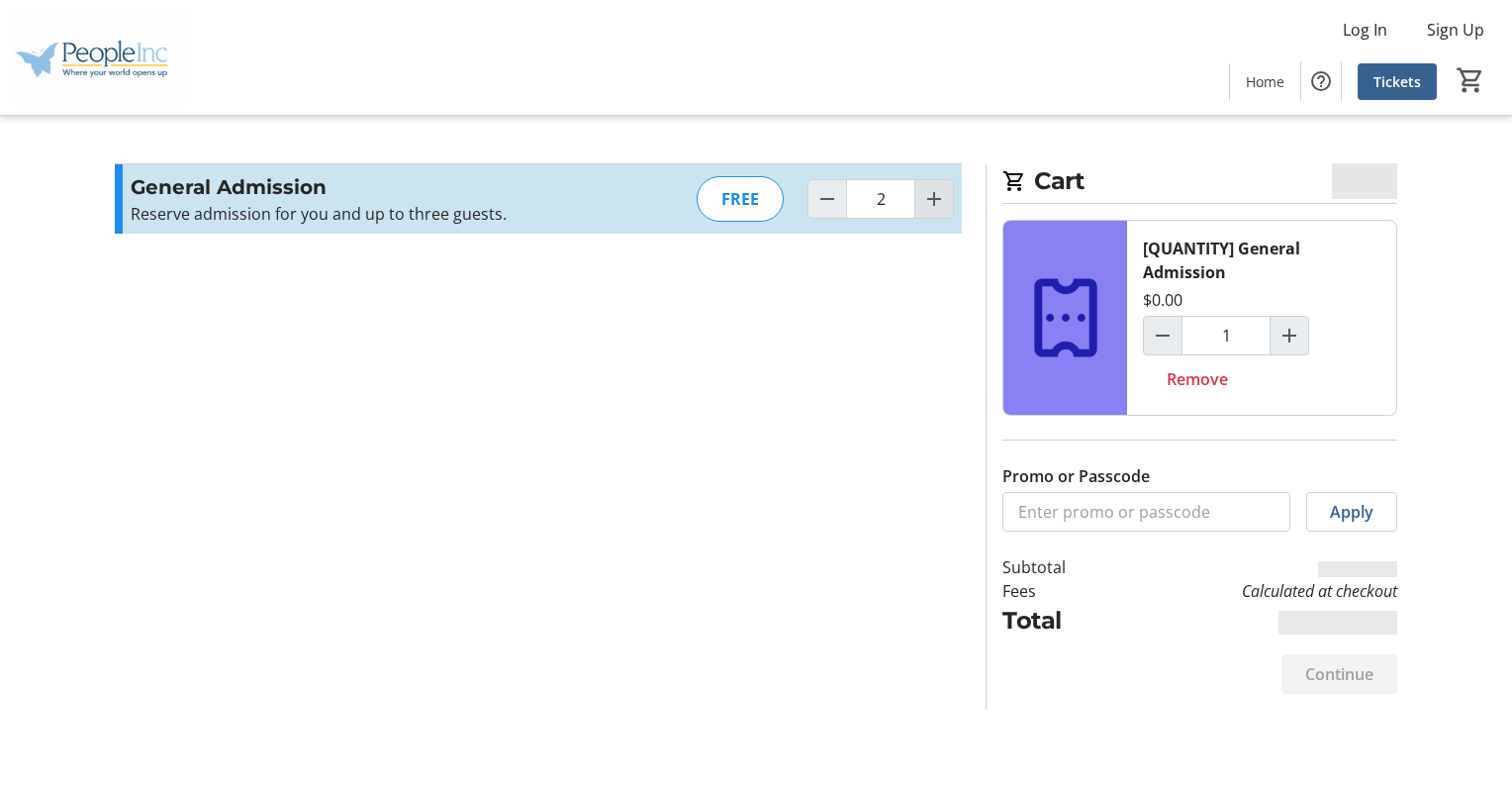 type on "2" 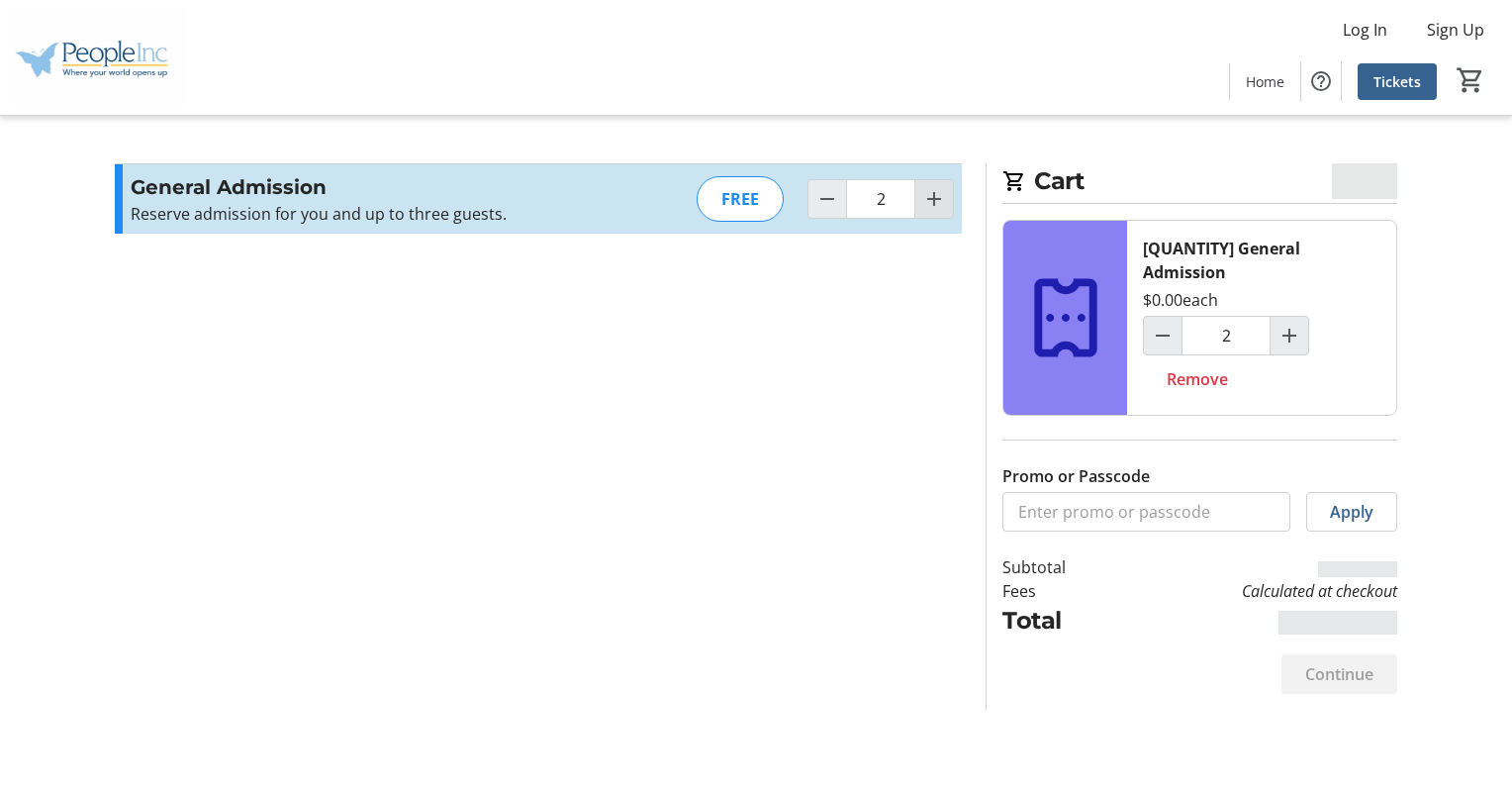 click 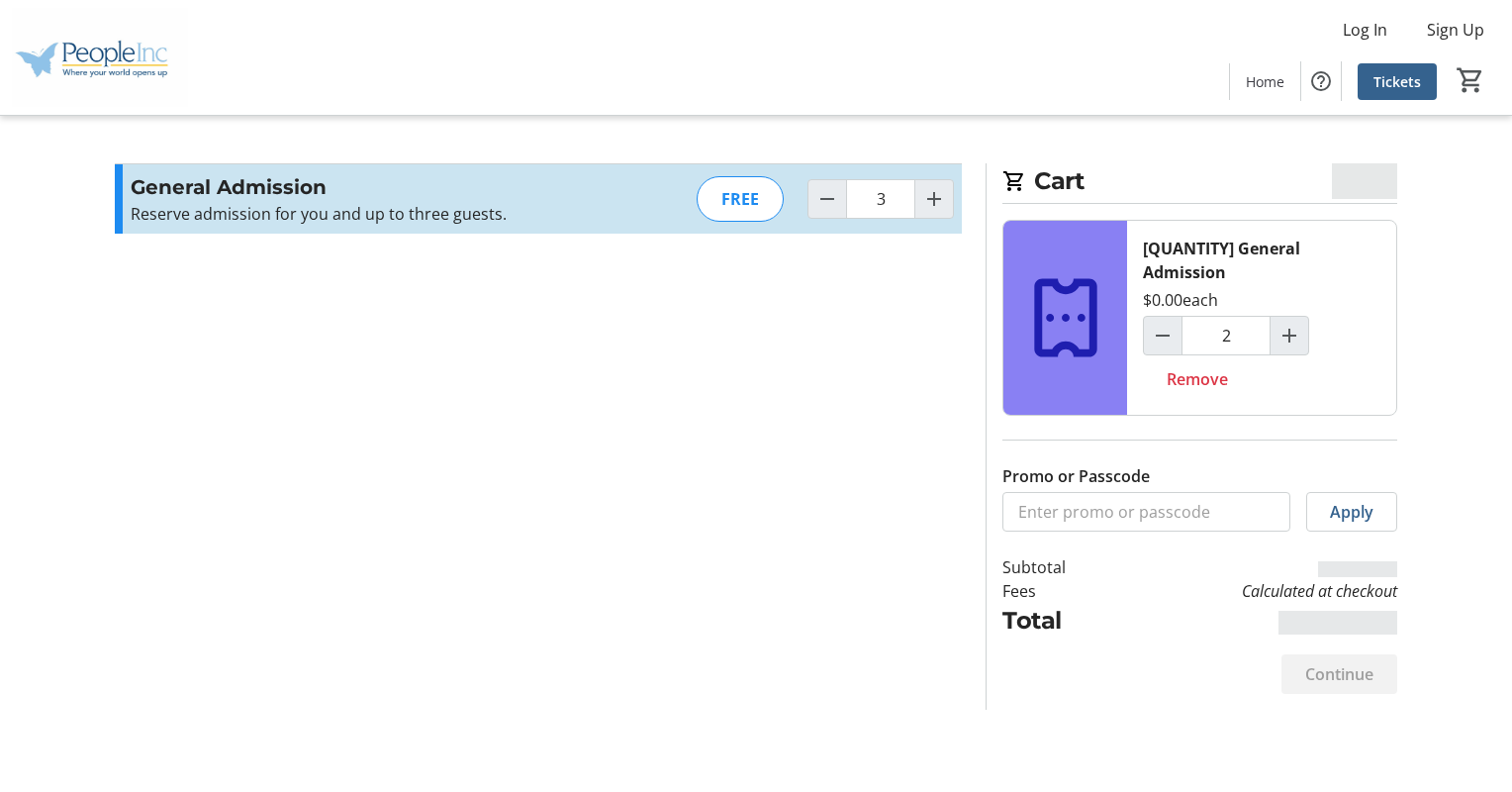 type on "3" 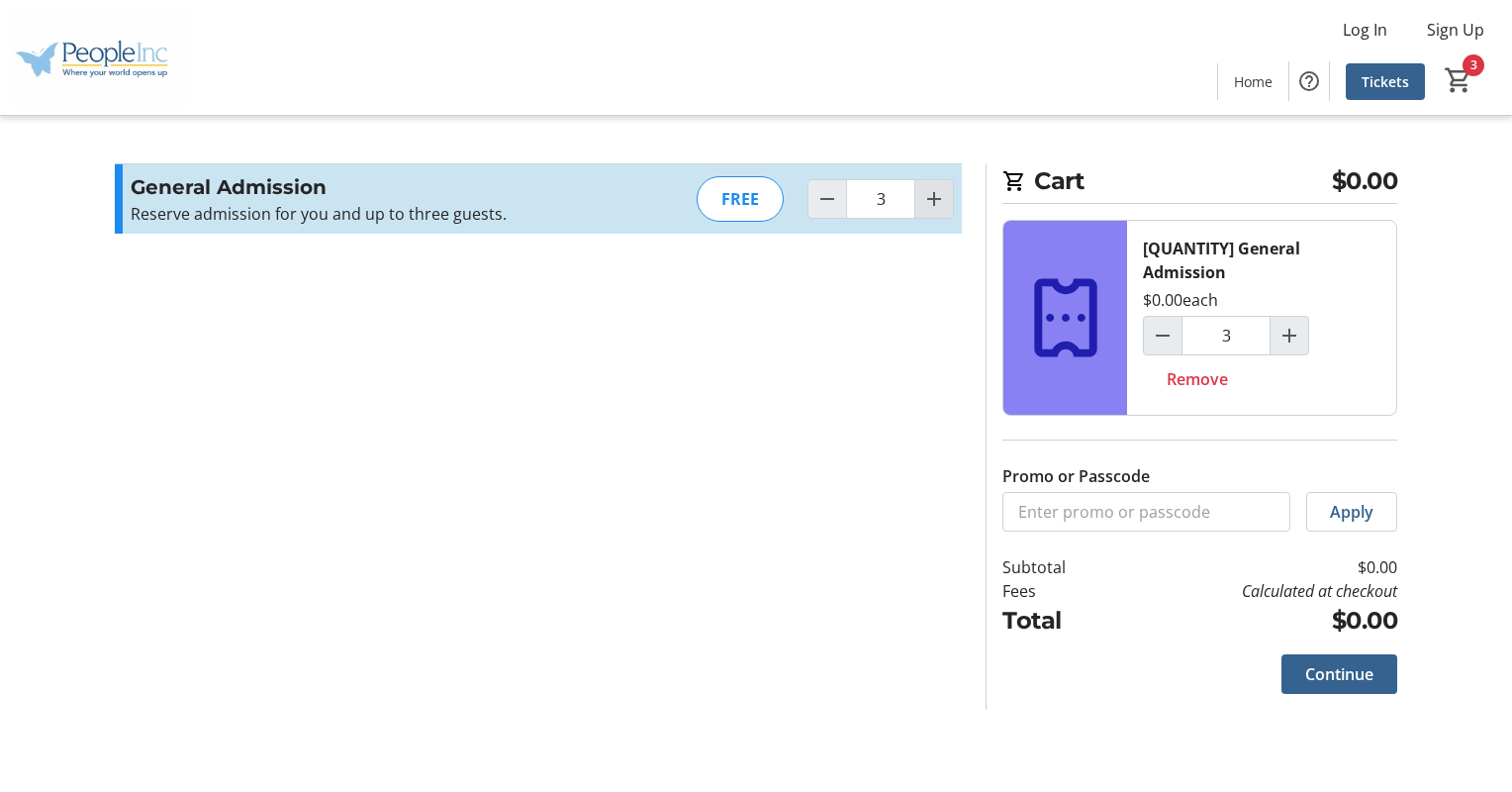 click 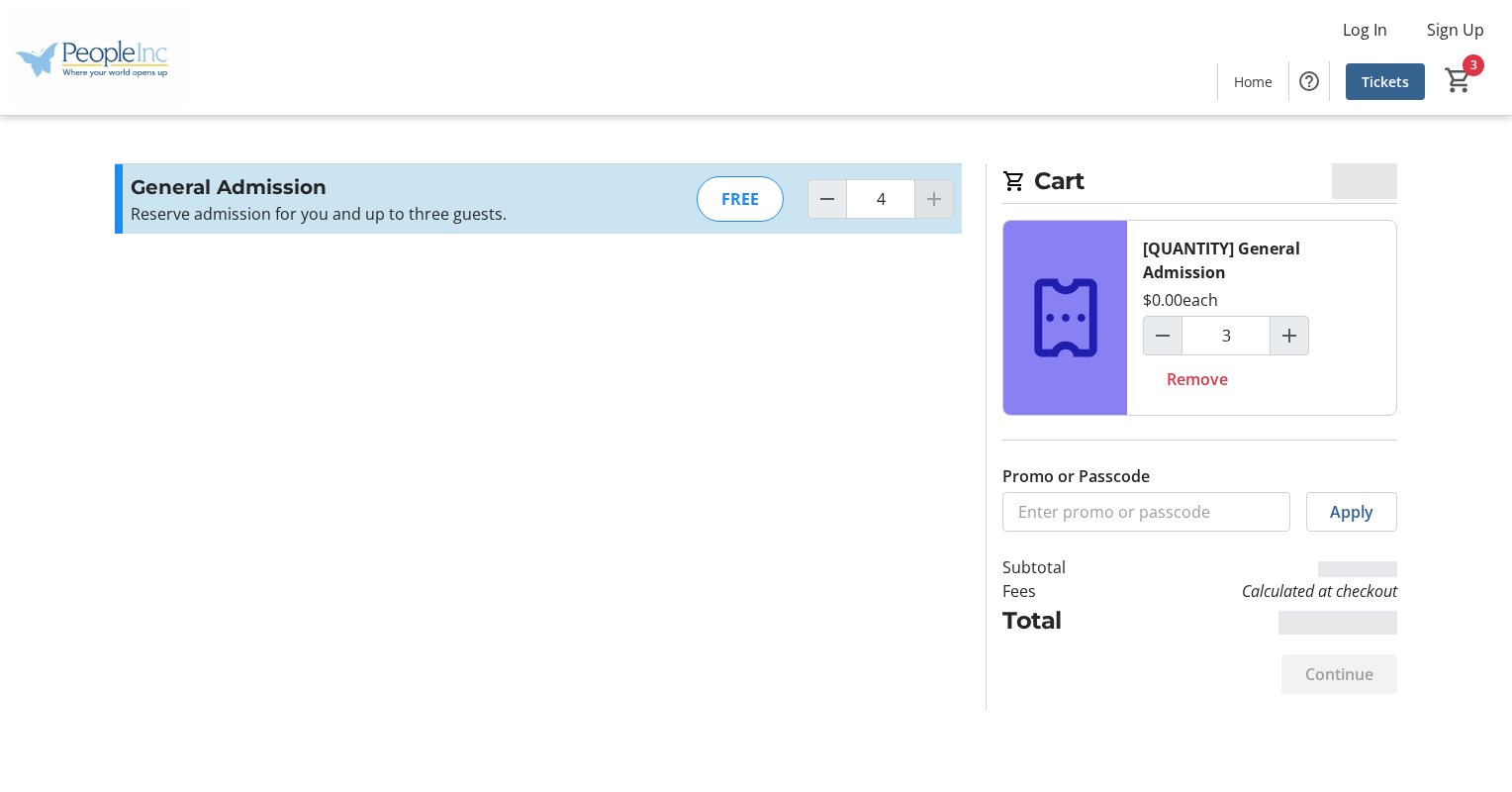 type on "4" 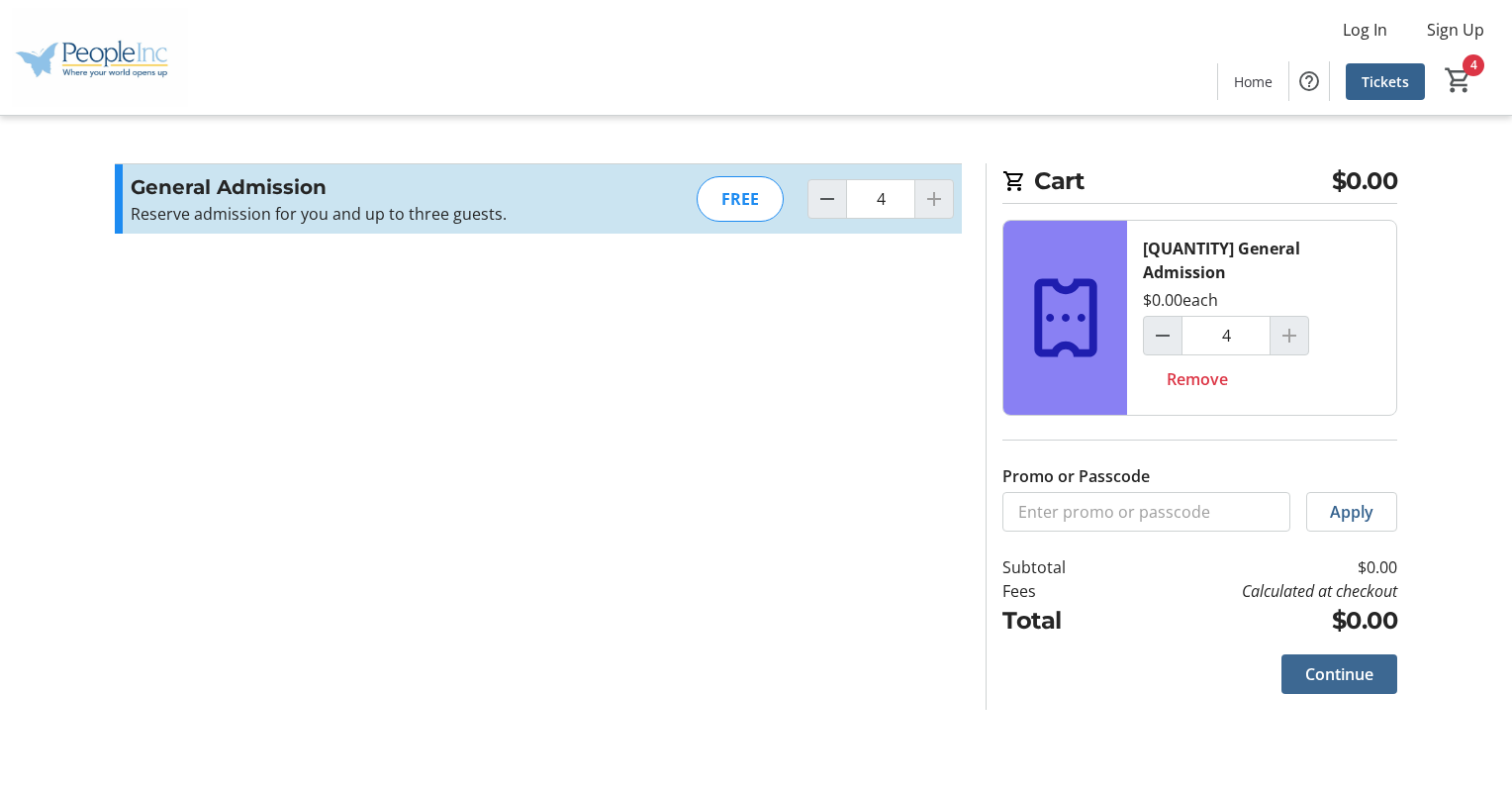 click on "Continue" 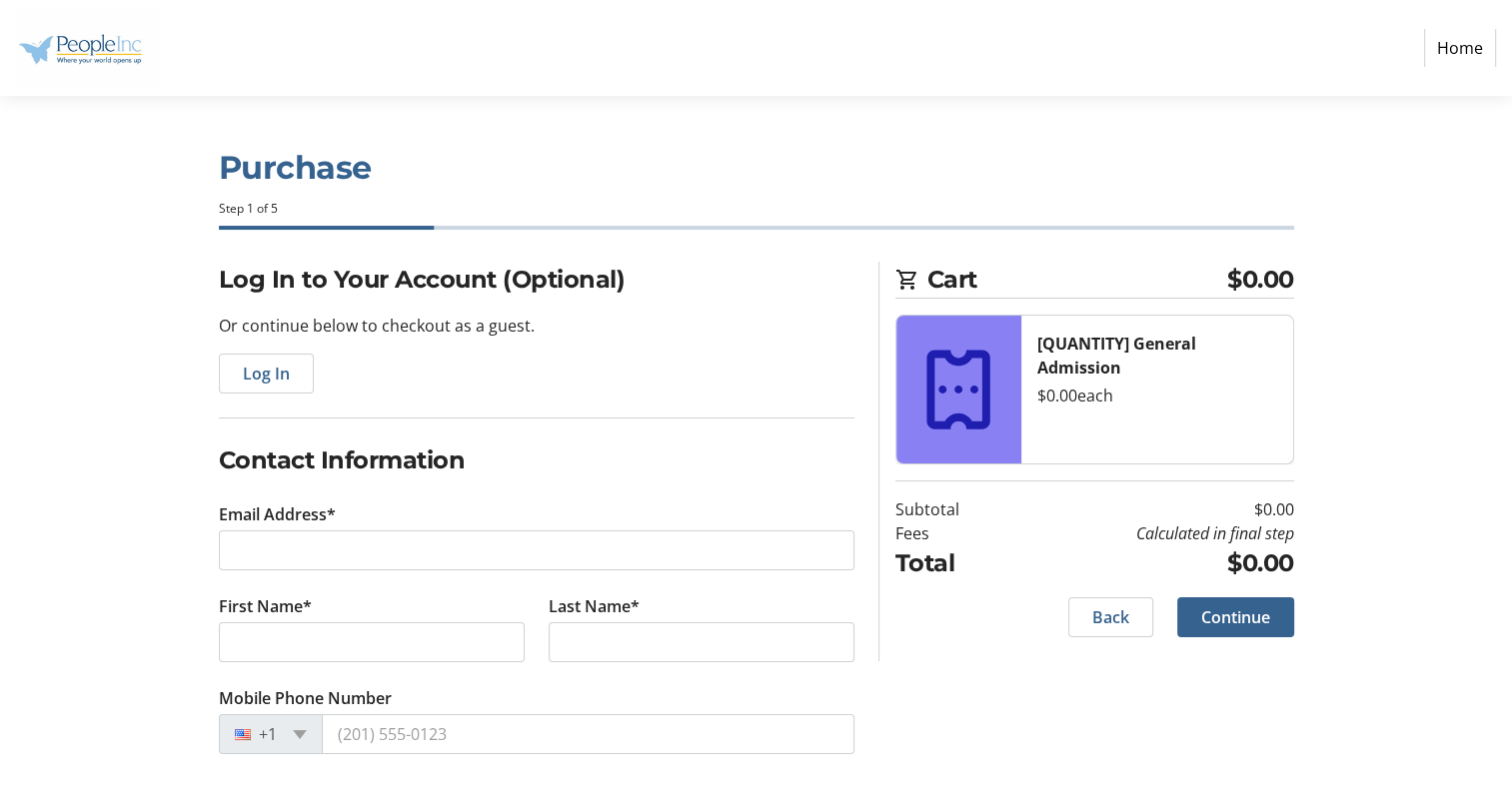 scroll, scrollTop: 1, scrollLeft: 0, axis: vertical 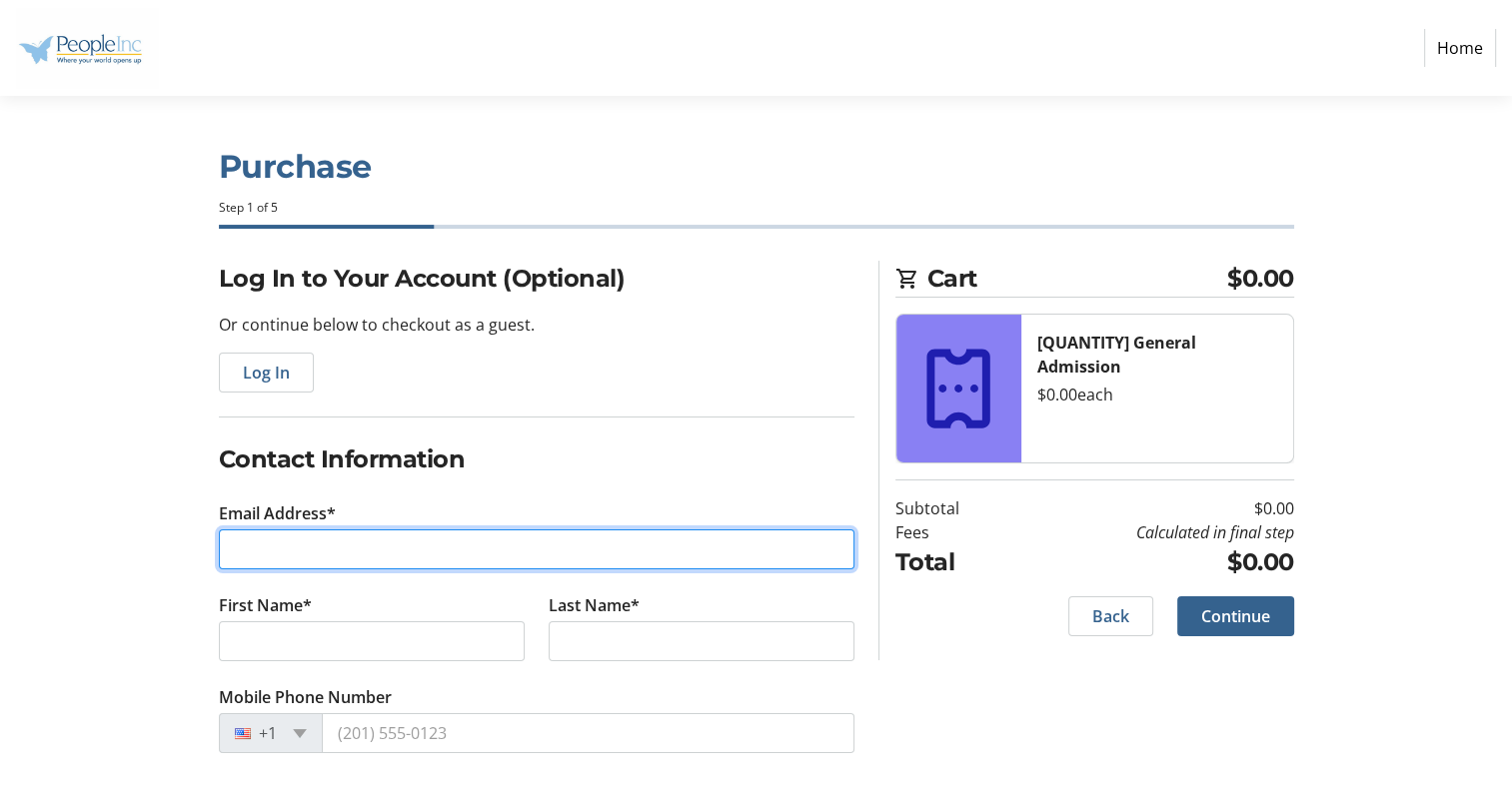 click on "Email Address*" at bounding box center [537, 549] 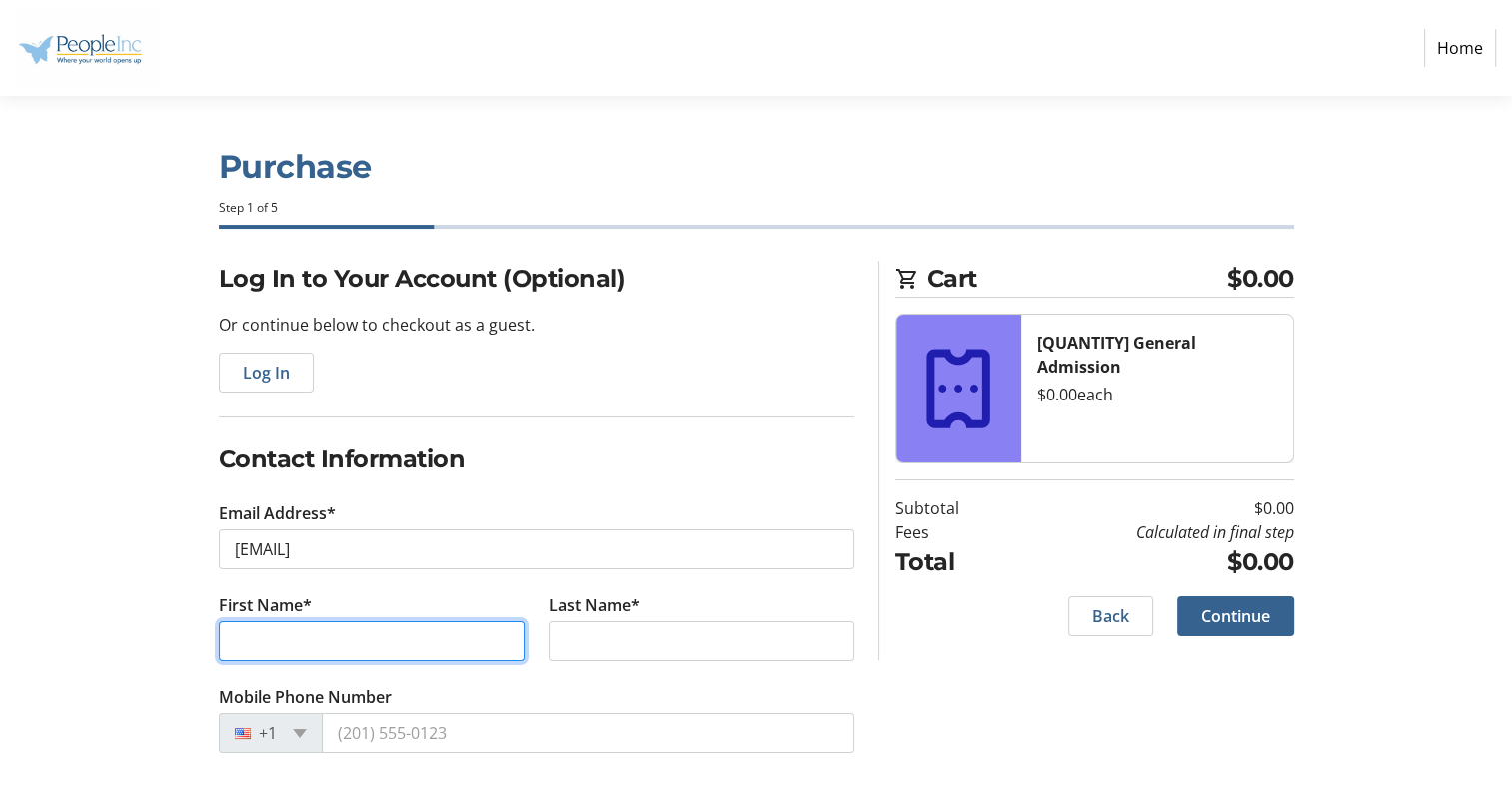 type on "[FIRST]" 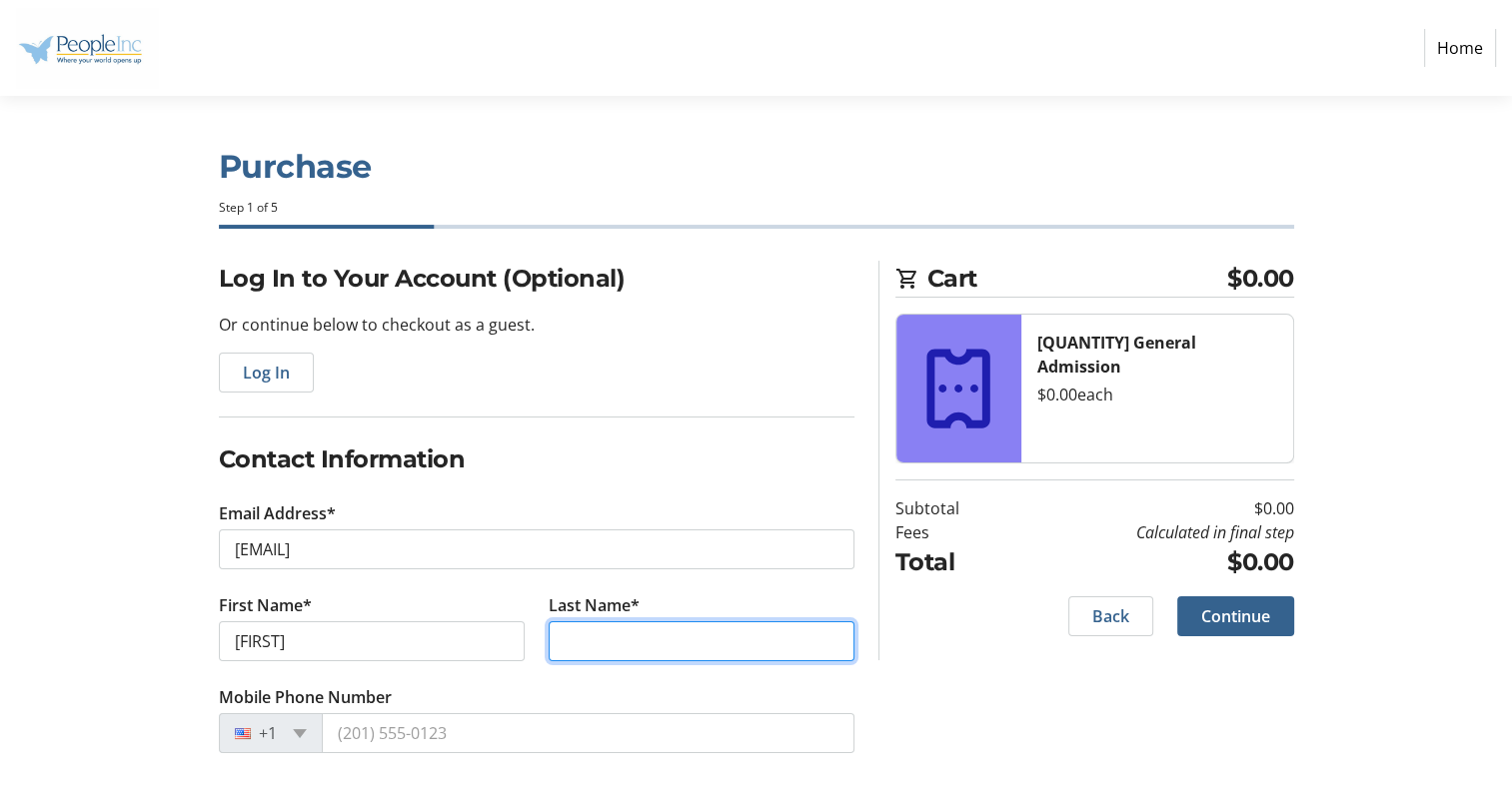 type on "[LAST]" 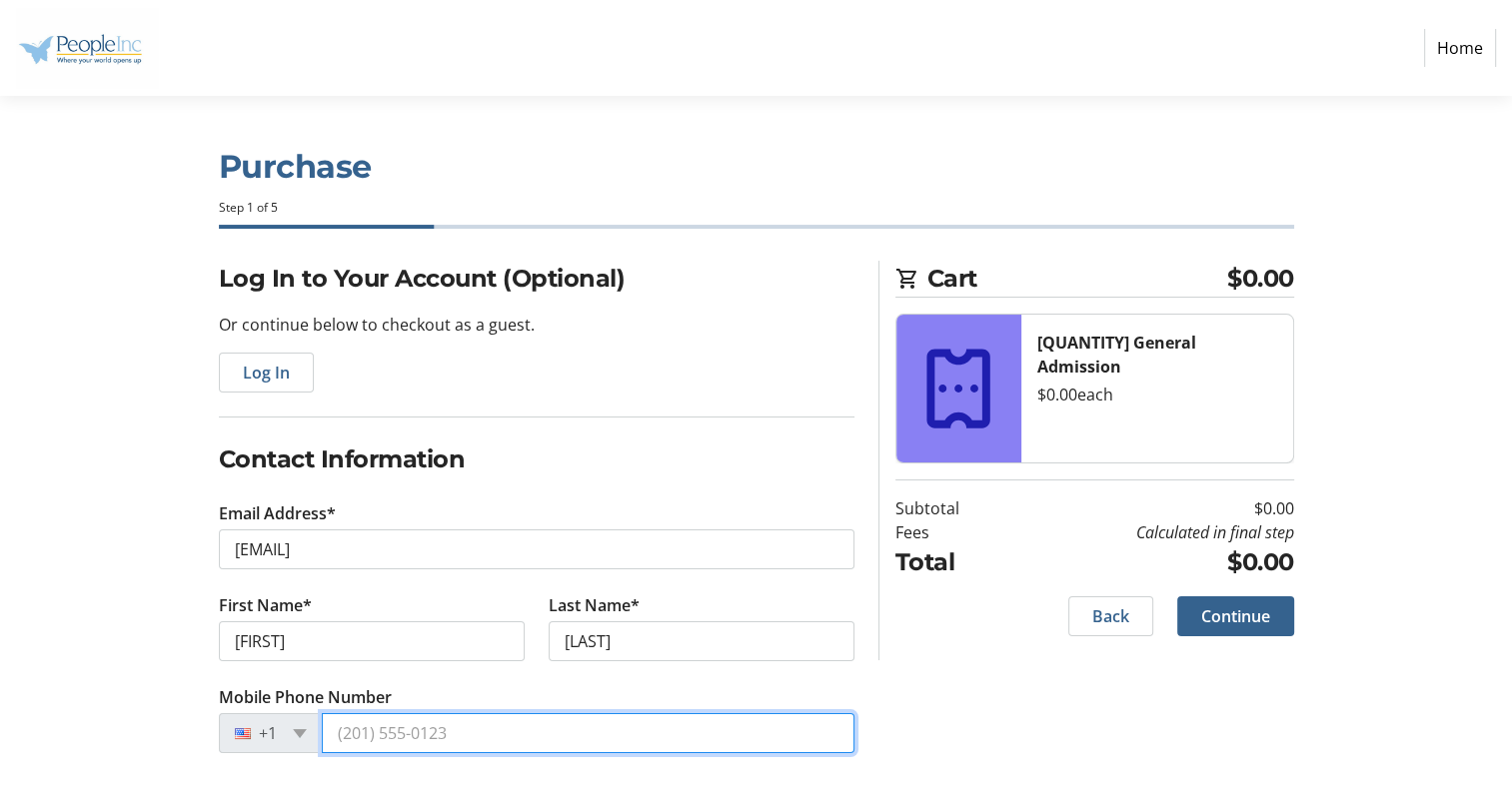 type on "[PHONE]" 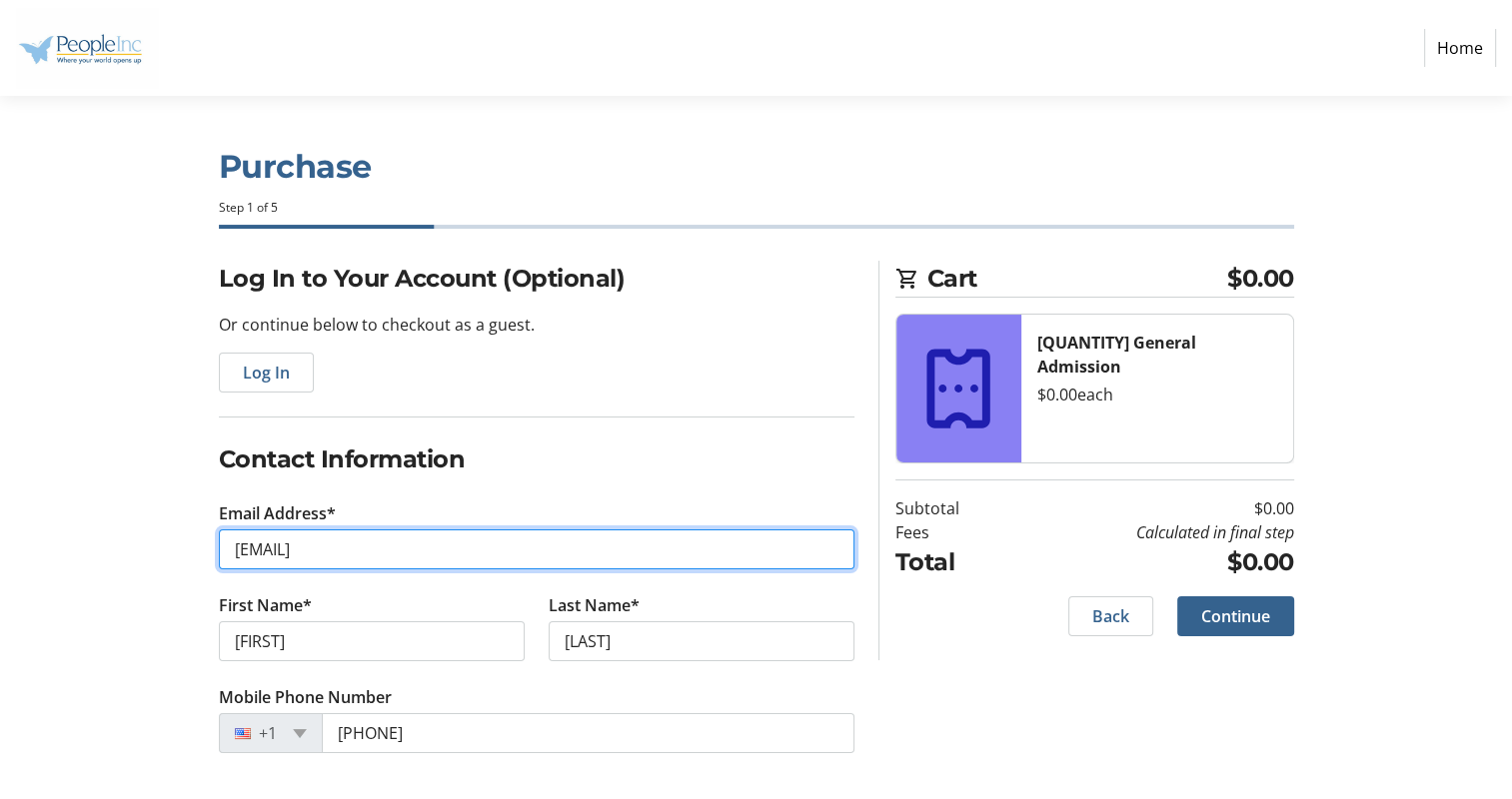 click on "[EMAIL]" at bounding box center [537, 549] 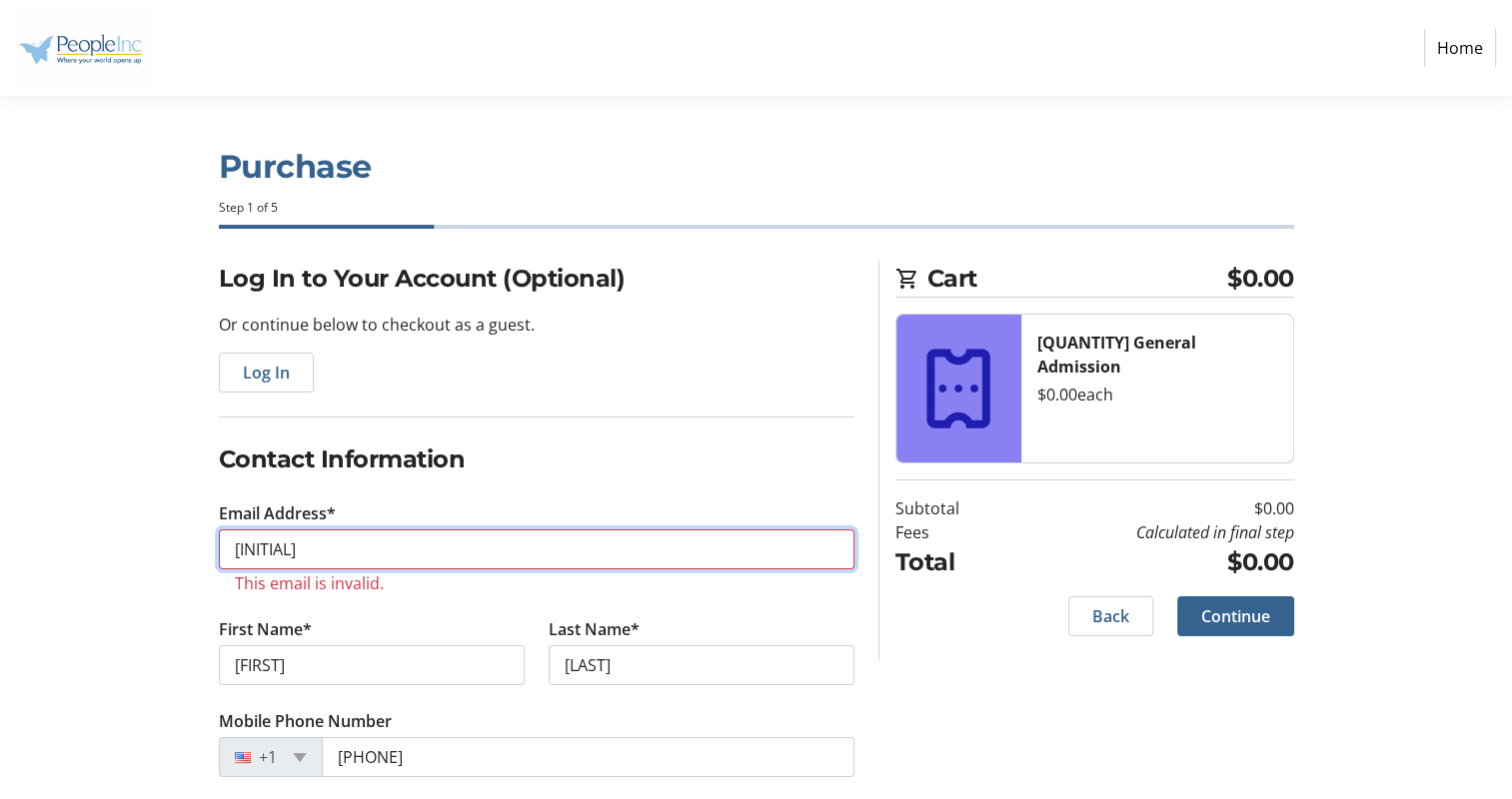 type on "[INITIAL]" 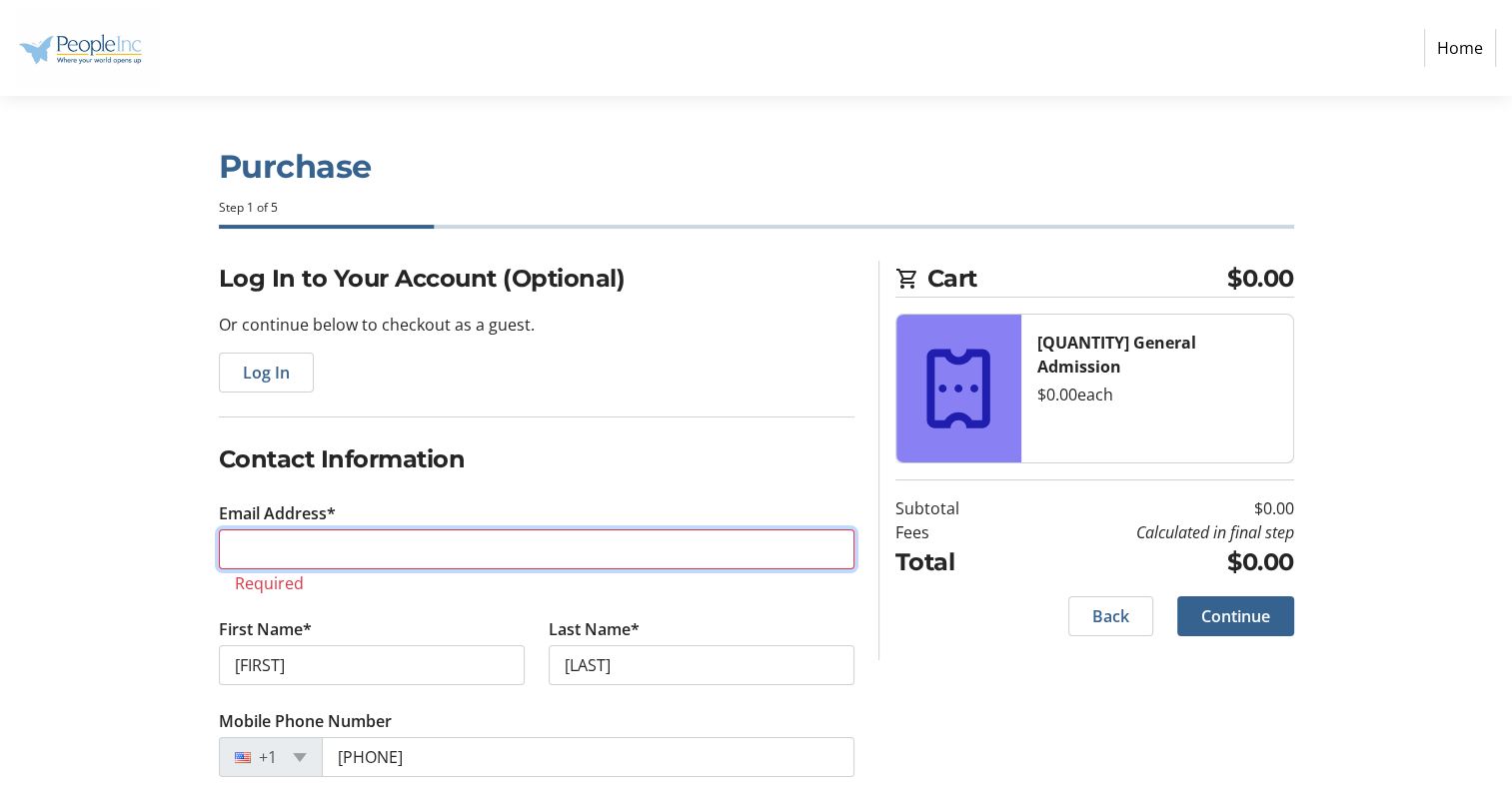 click on "Email Address*" at bounding box center [537, 549] 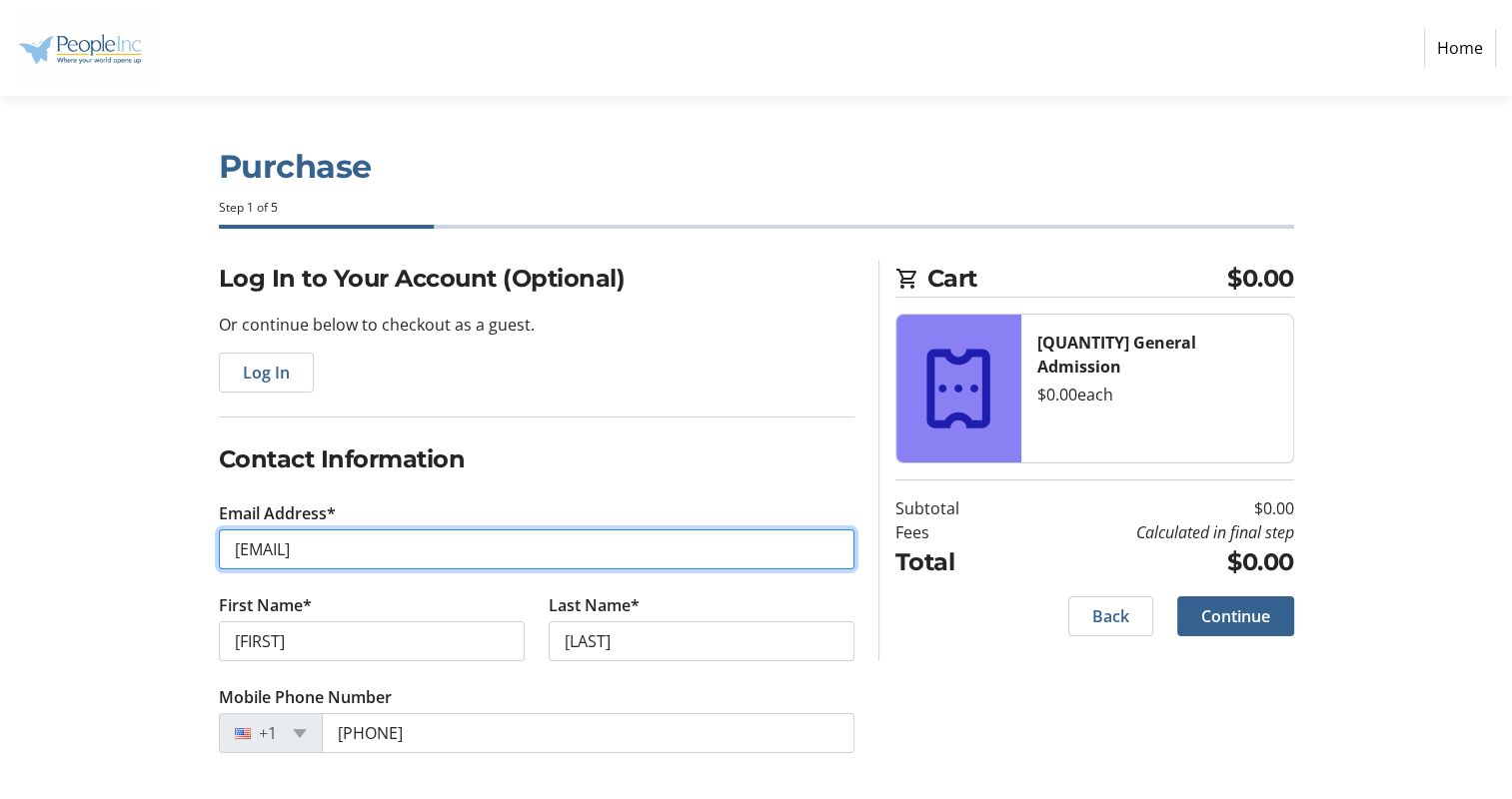 click on "[EMAIL]" at bounding box center [537, 549] 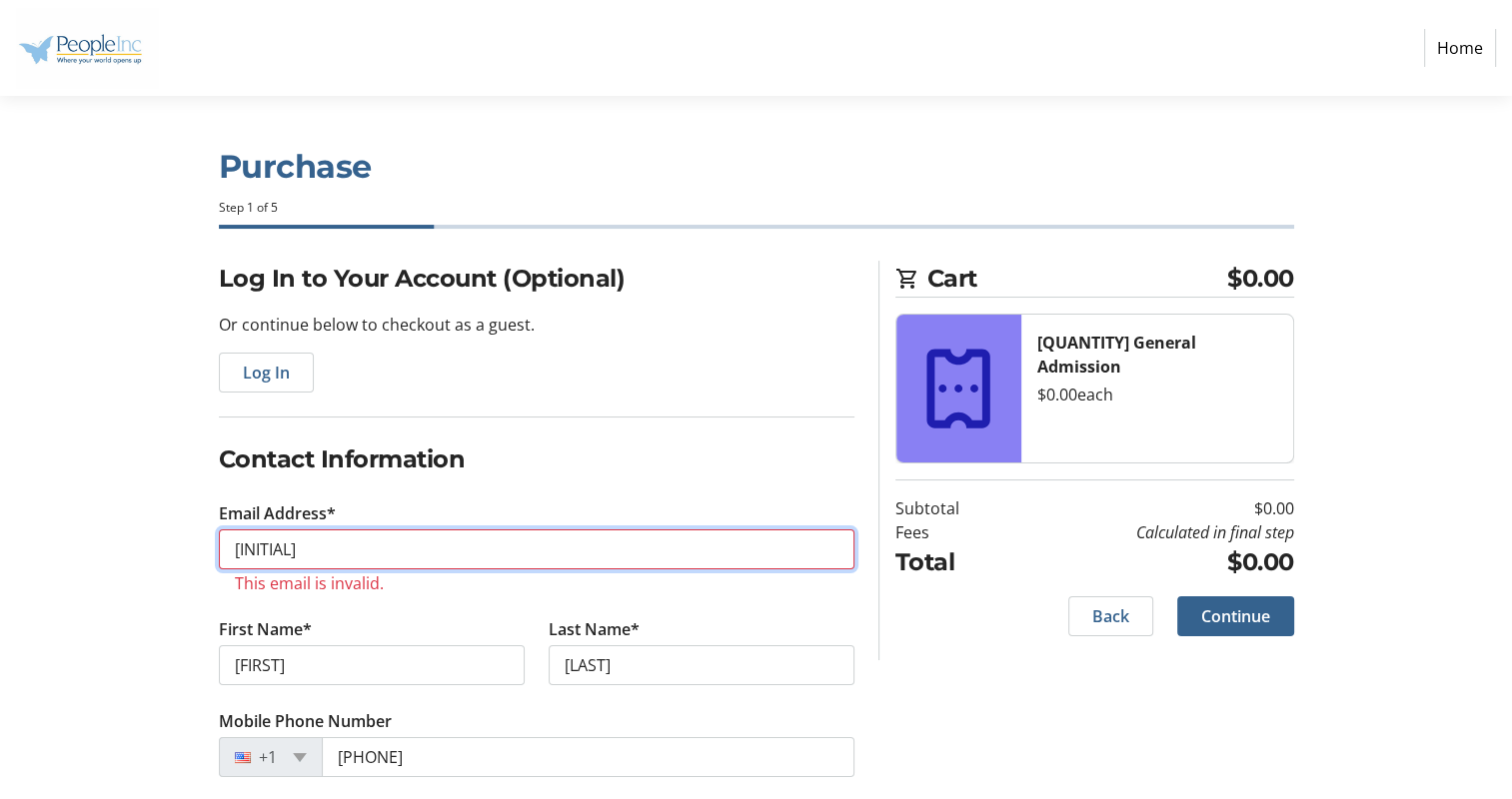 type on "[INITIAL]" 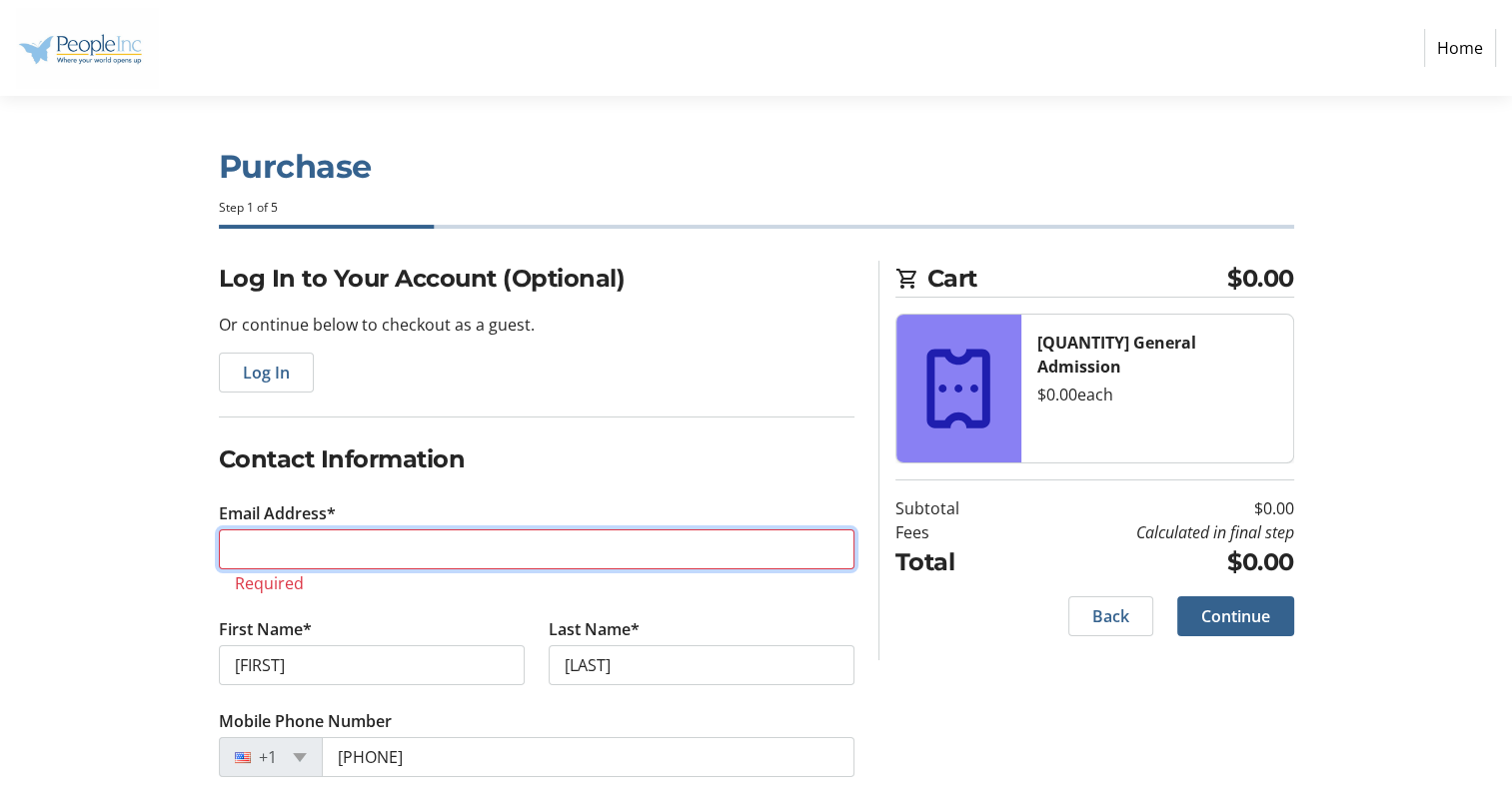 click on "Email Address*" at bounding box center (537, 549) 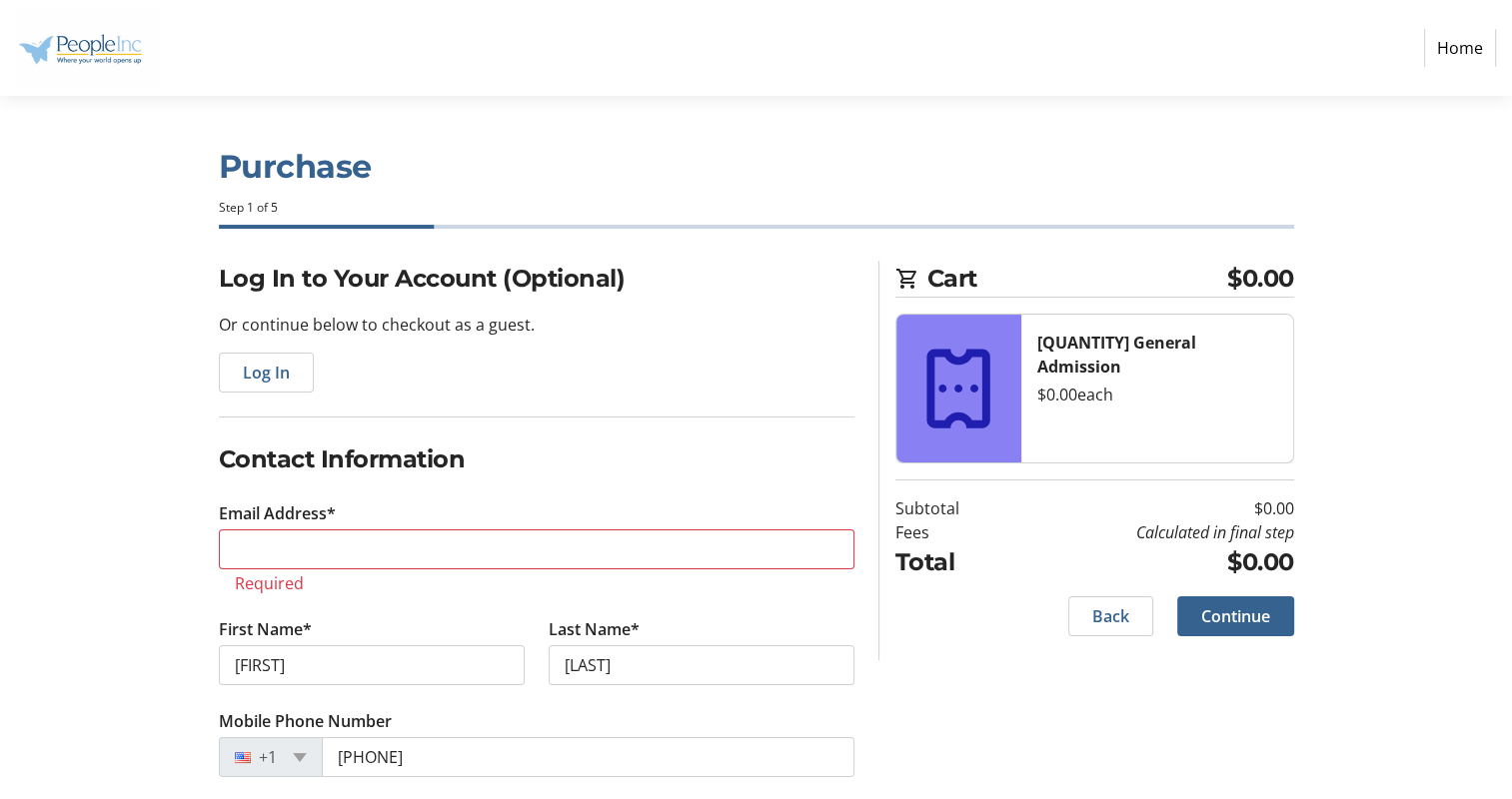 click on "Log In" 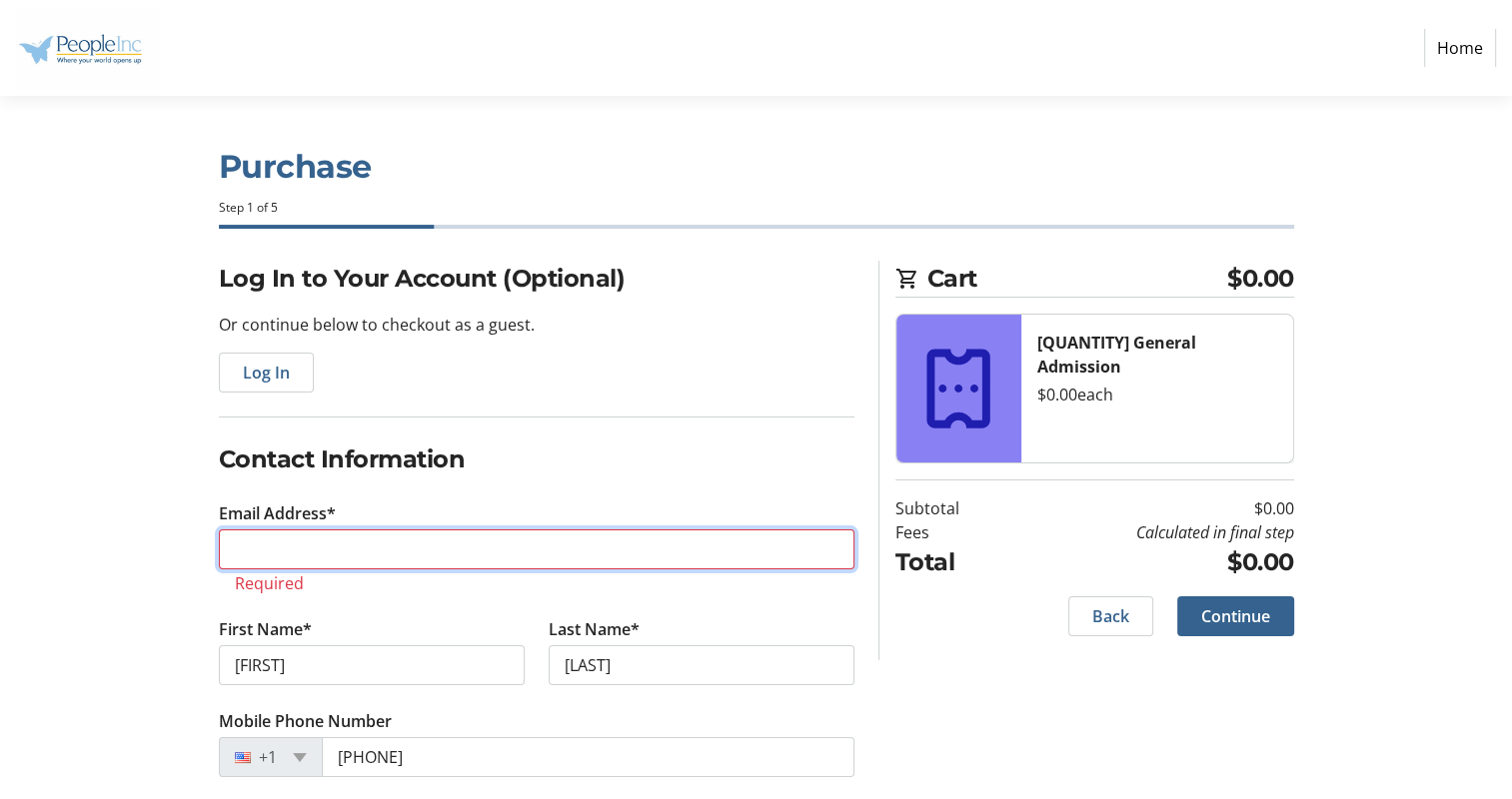 click on "Email Address*" at bounding box center (537, 549) 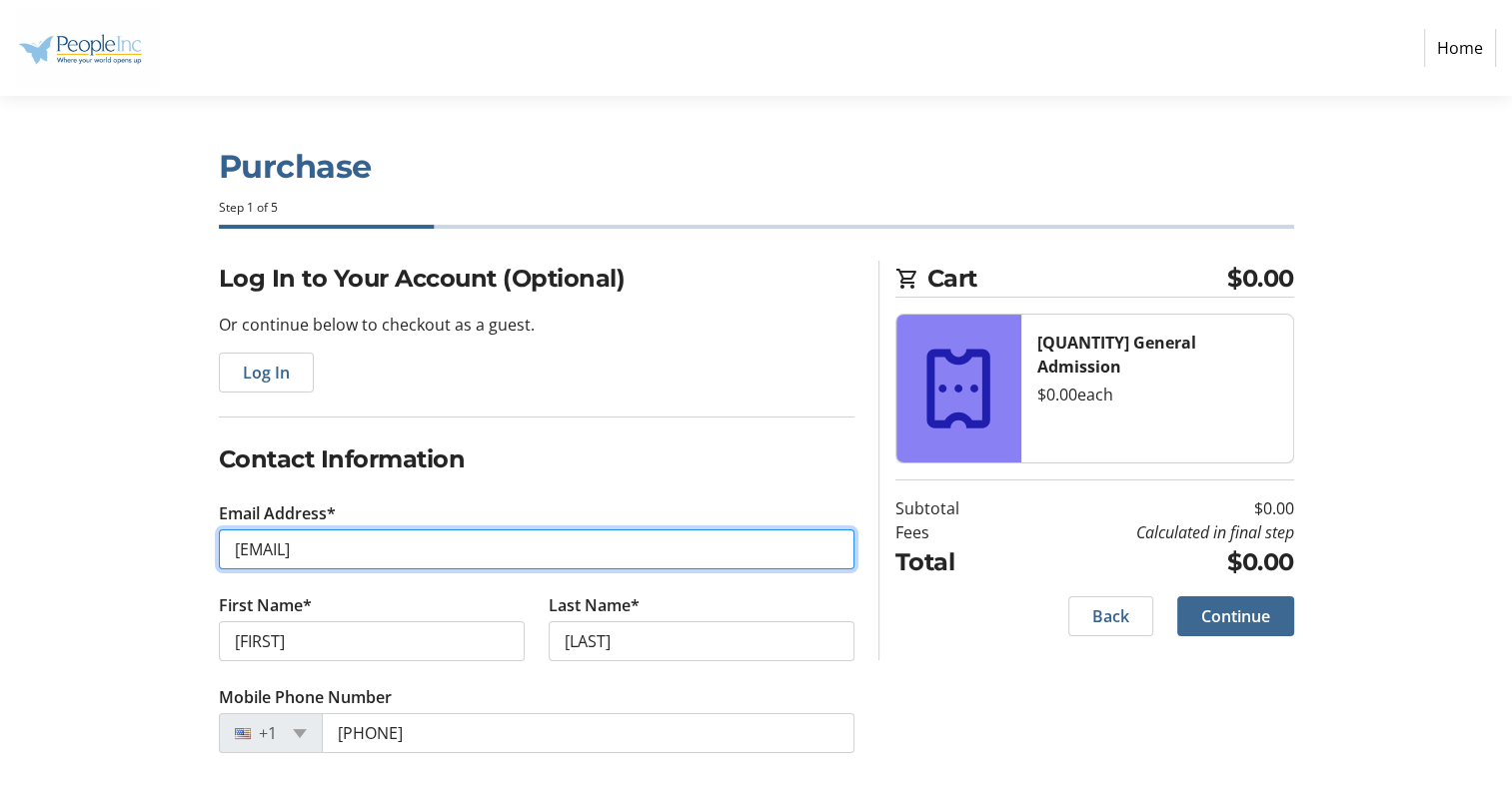 type on "[EMAIL]" 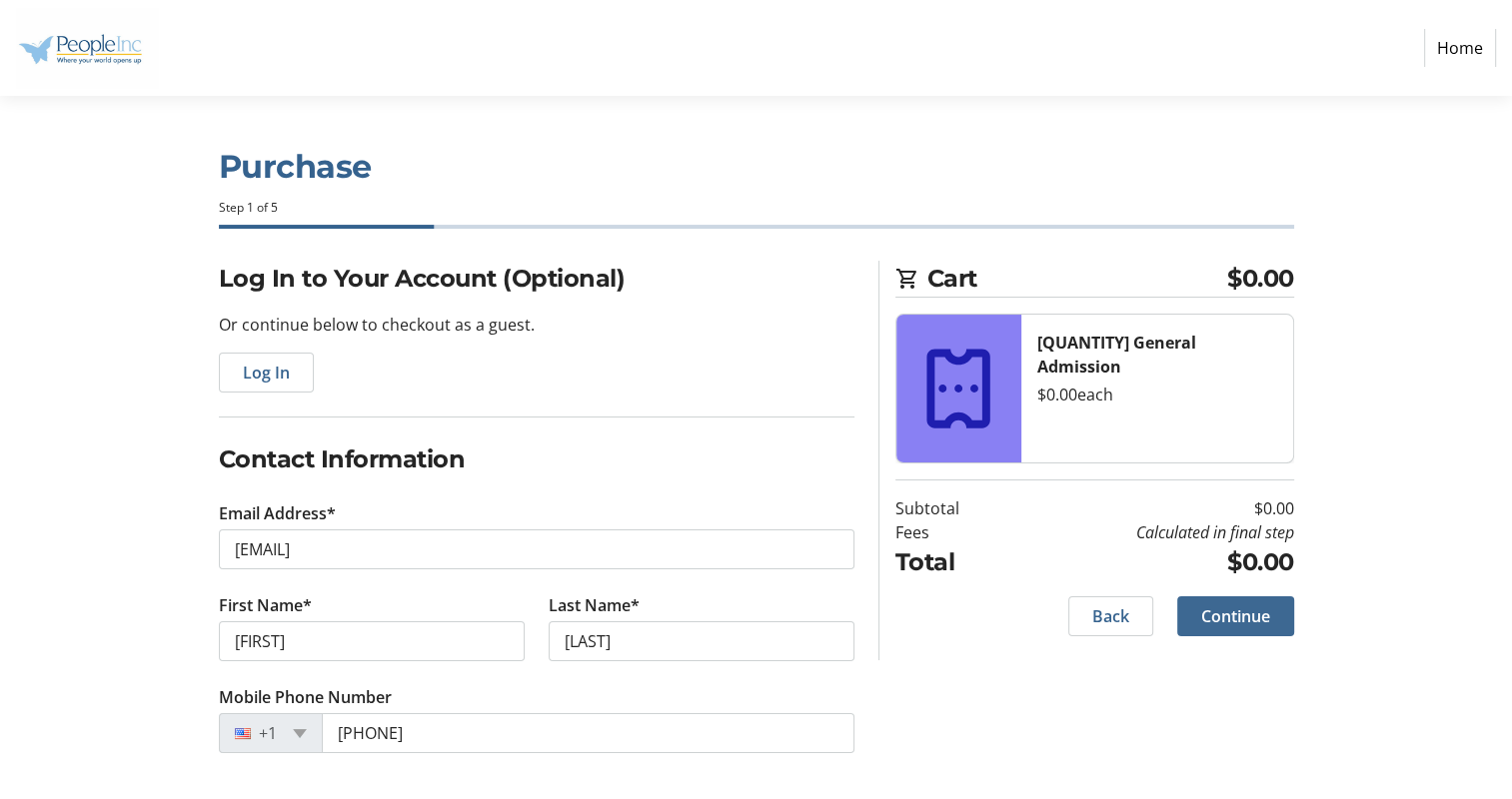 click on "Continue" 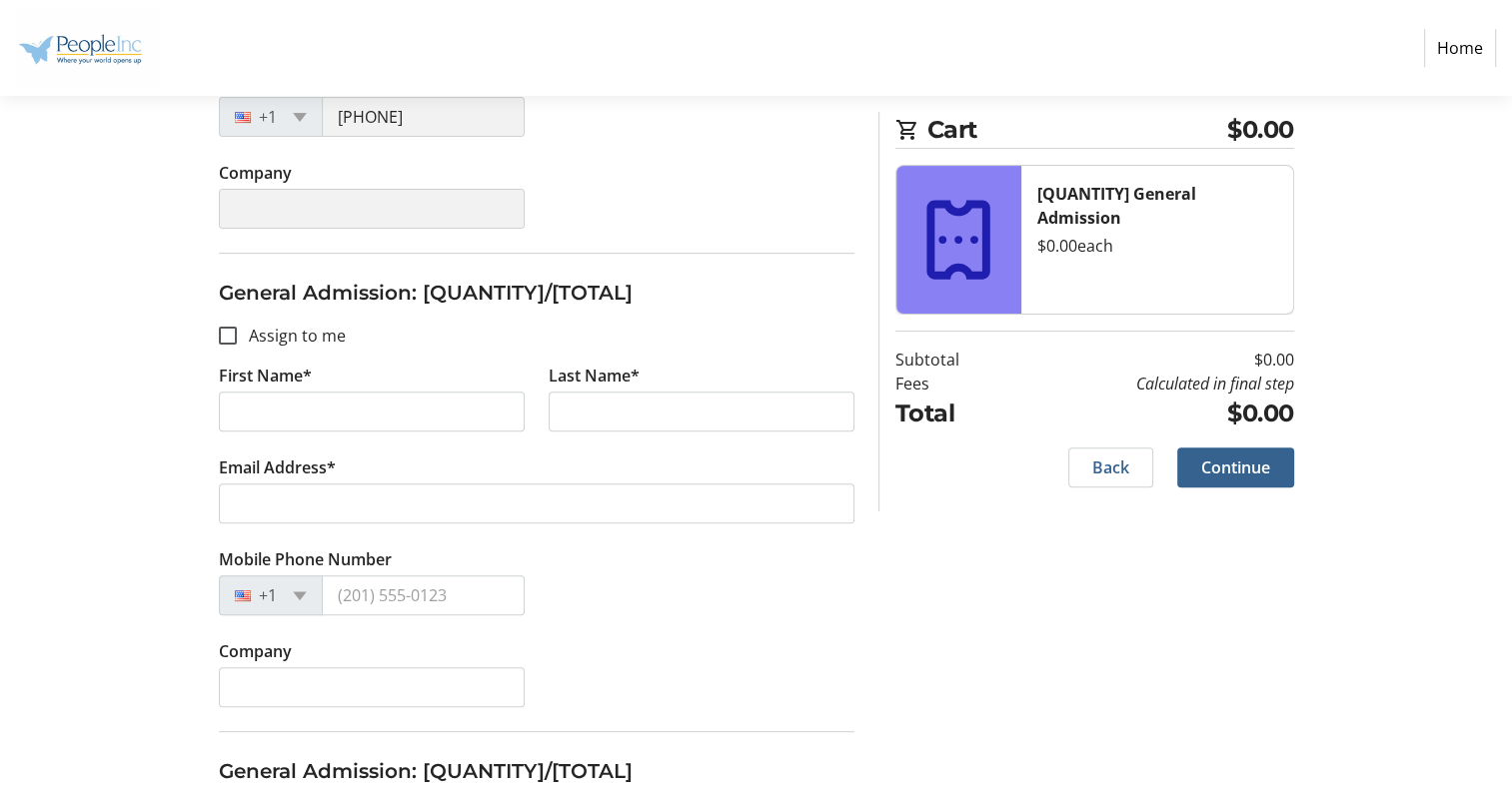 scroll, scrollTop: 599, scrollLeft: 0, axis: vertical 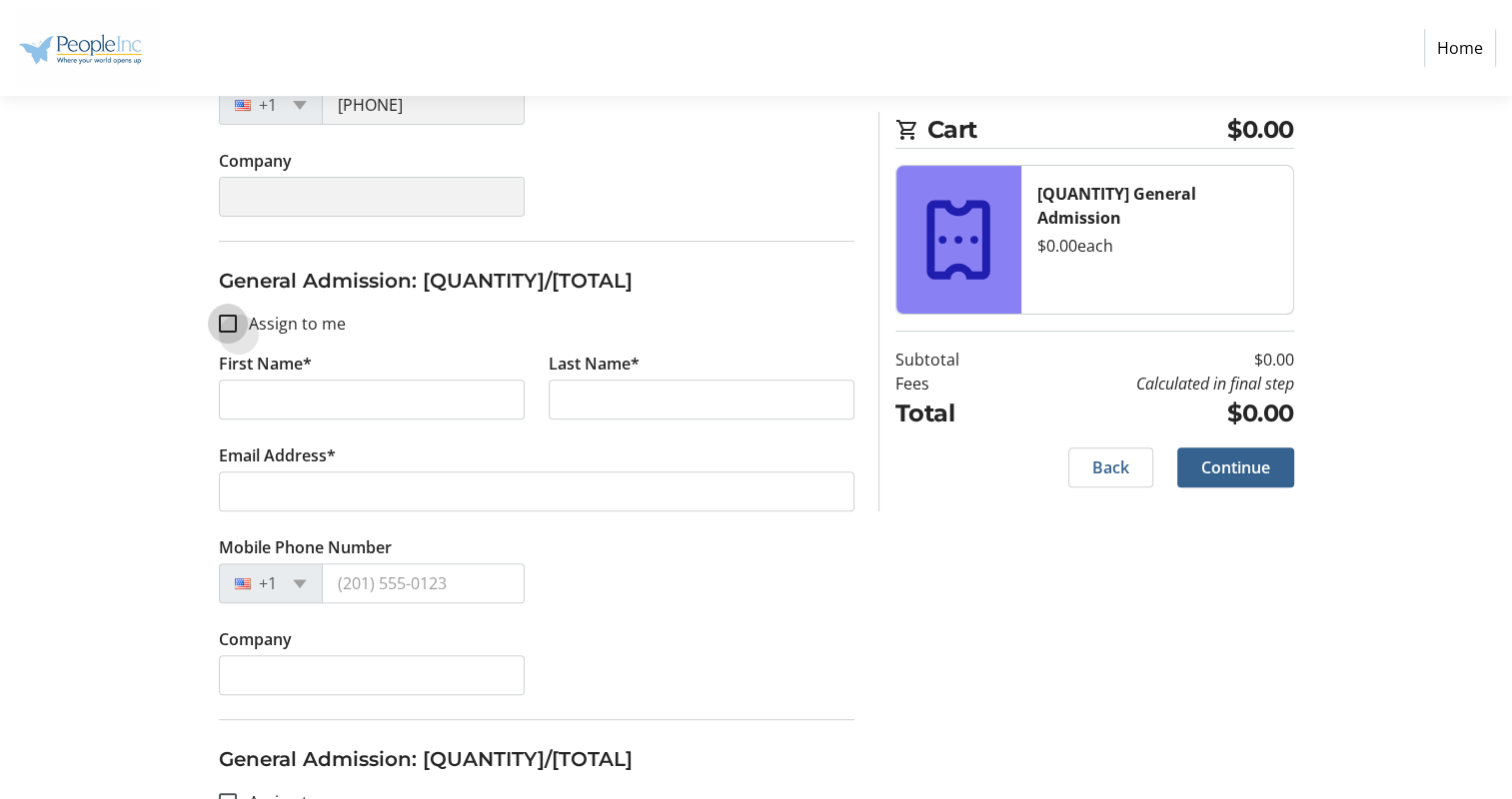 click on "Assign to me" at bounding box center (228, 324) 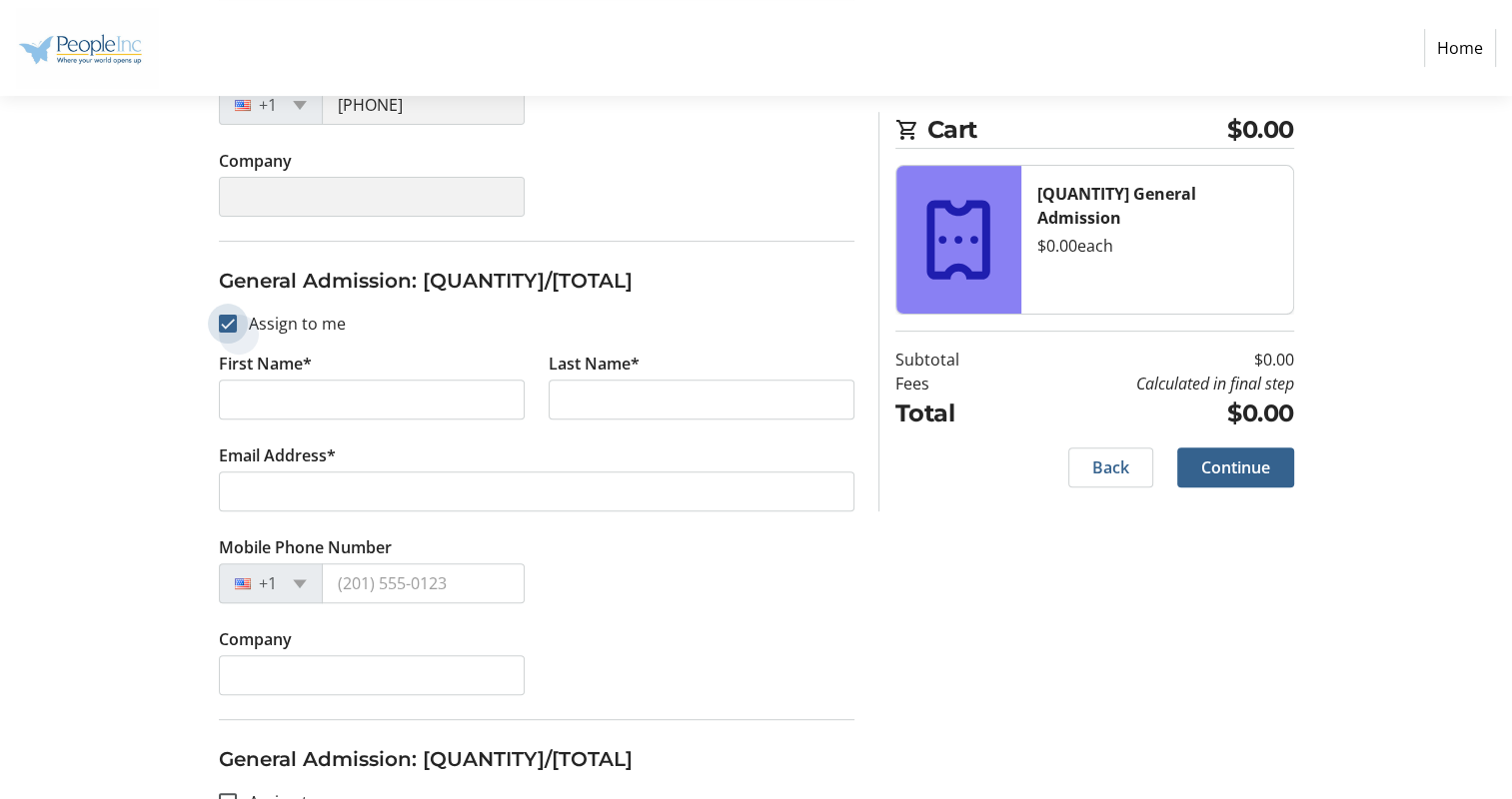 checkbox on "true" 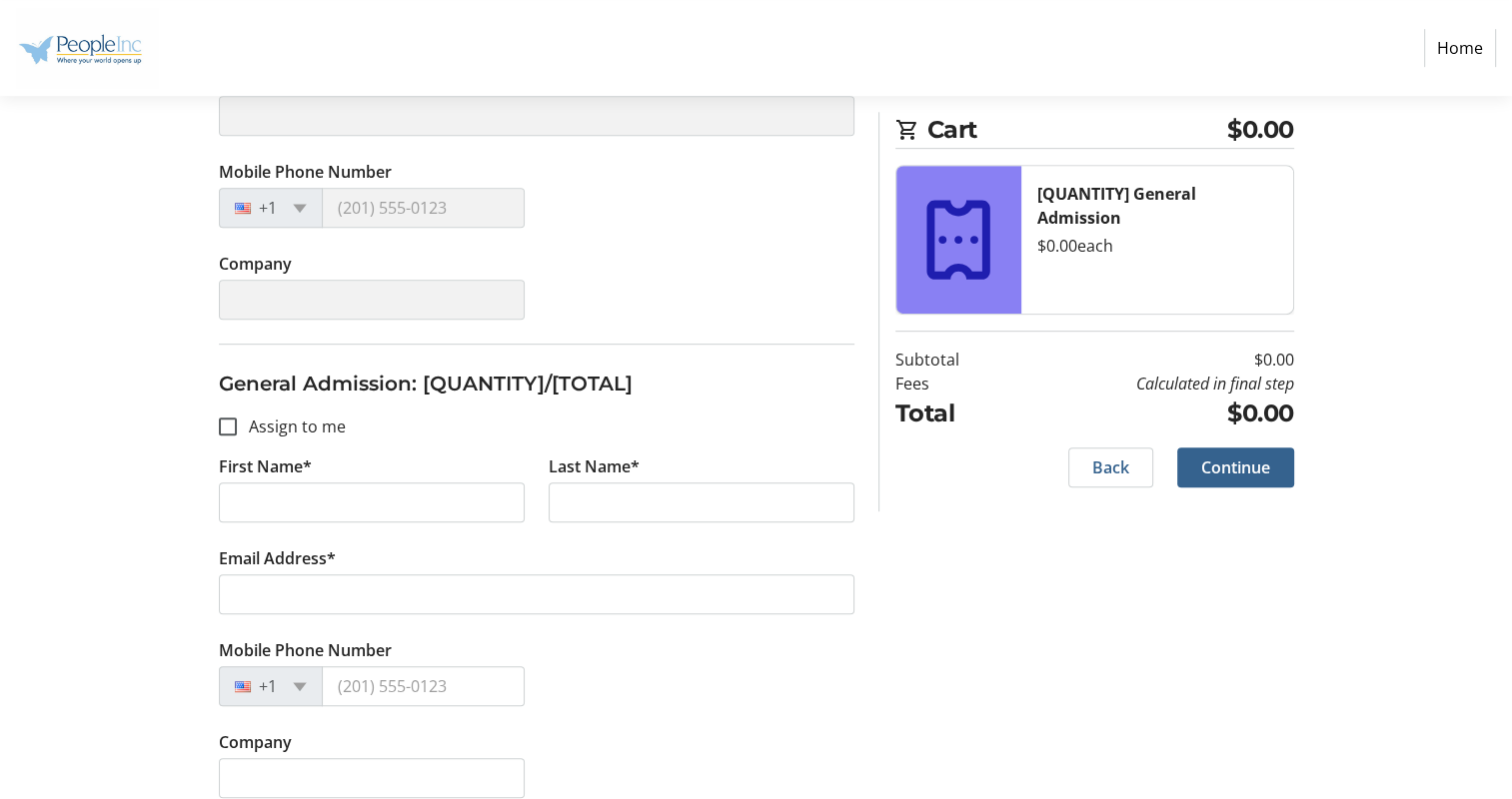 scroll, scrollTop: 999, scrollLeft: 0, axis: vertical 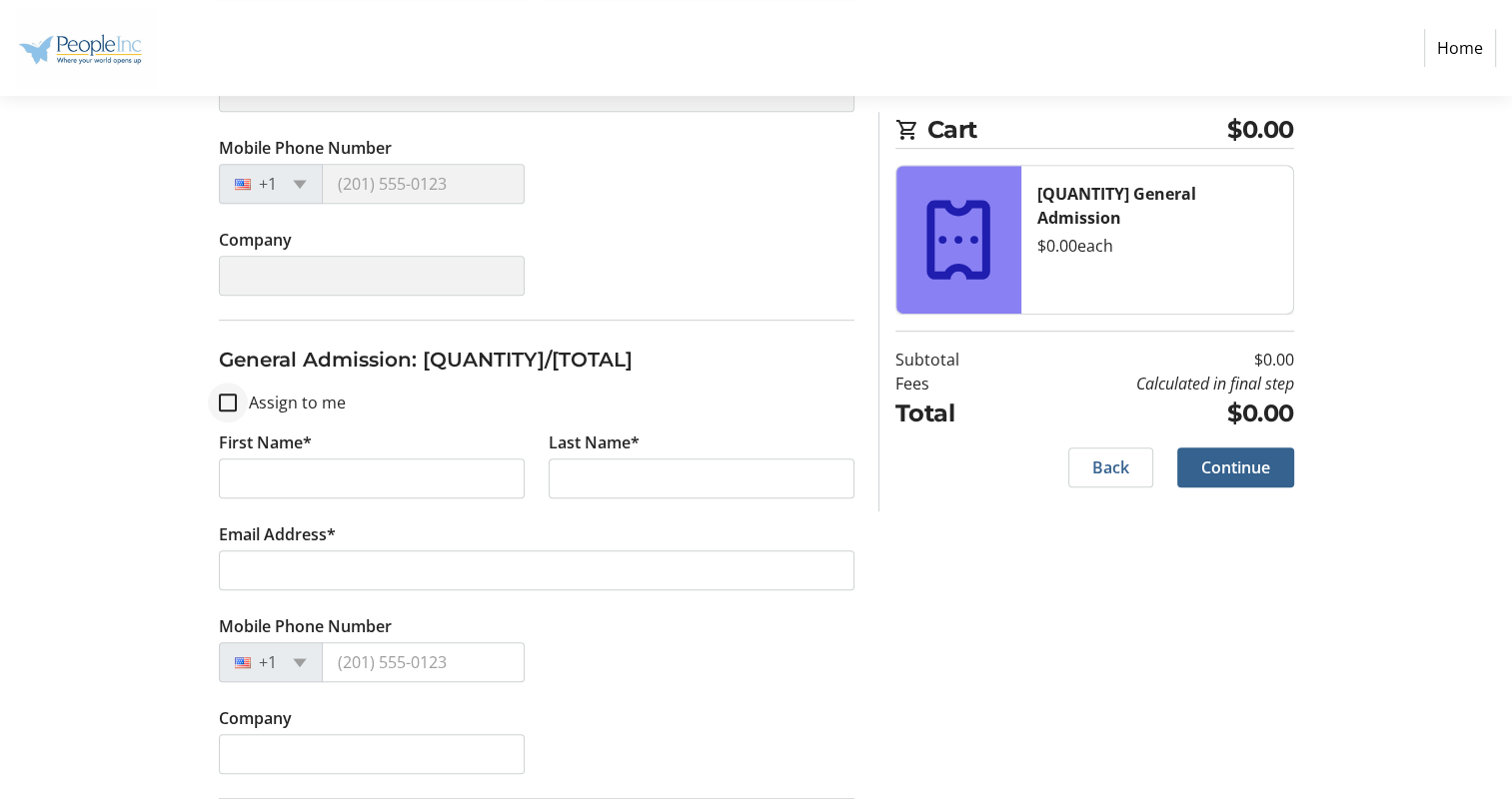 type on "[FIRST]" 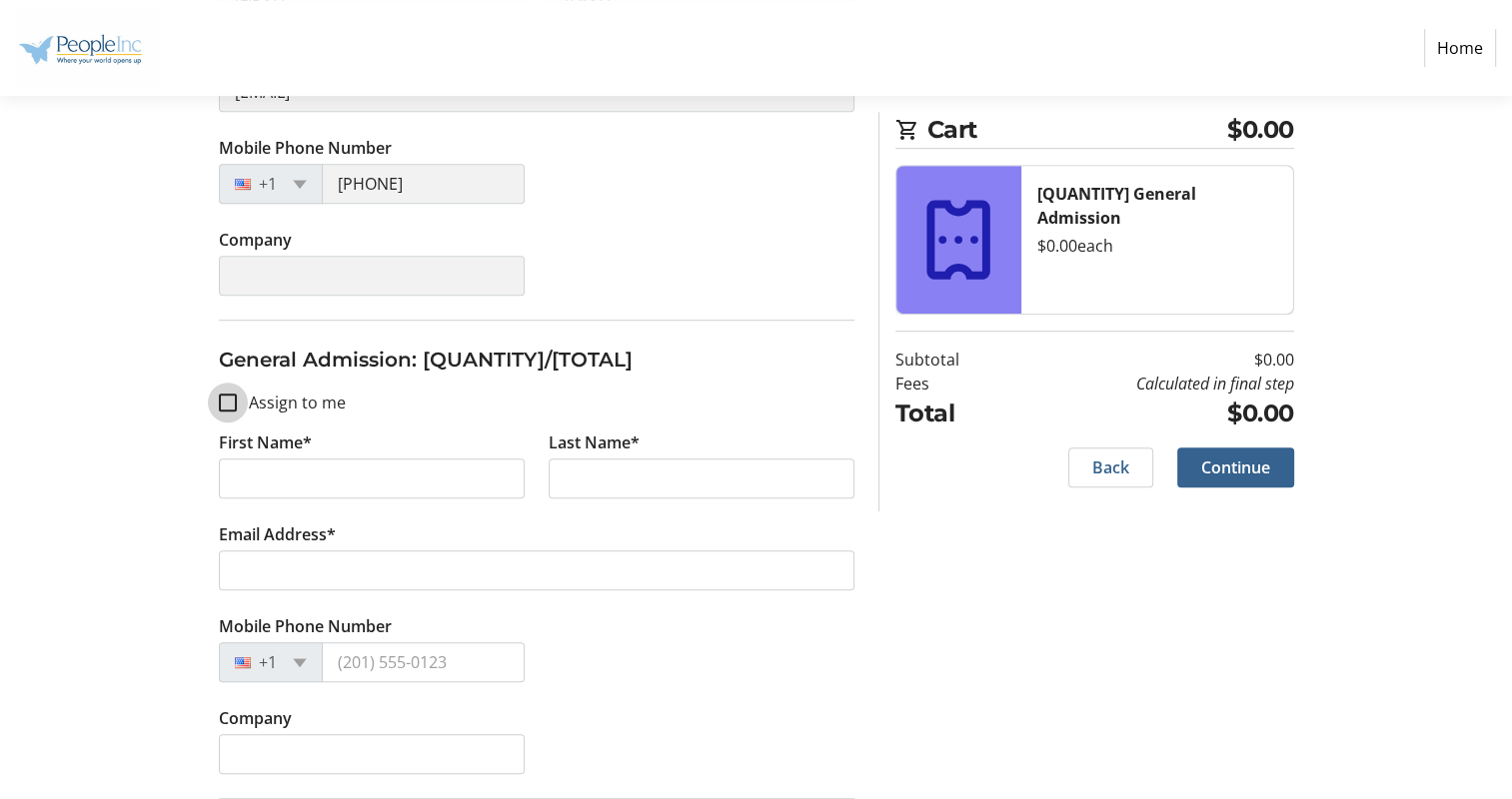 click on "Assign to me" at bounding box center [228, 402] 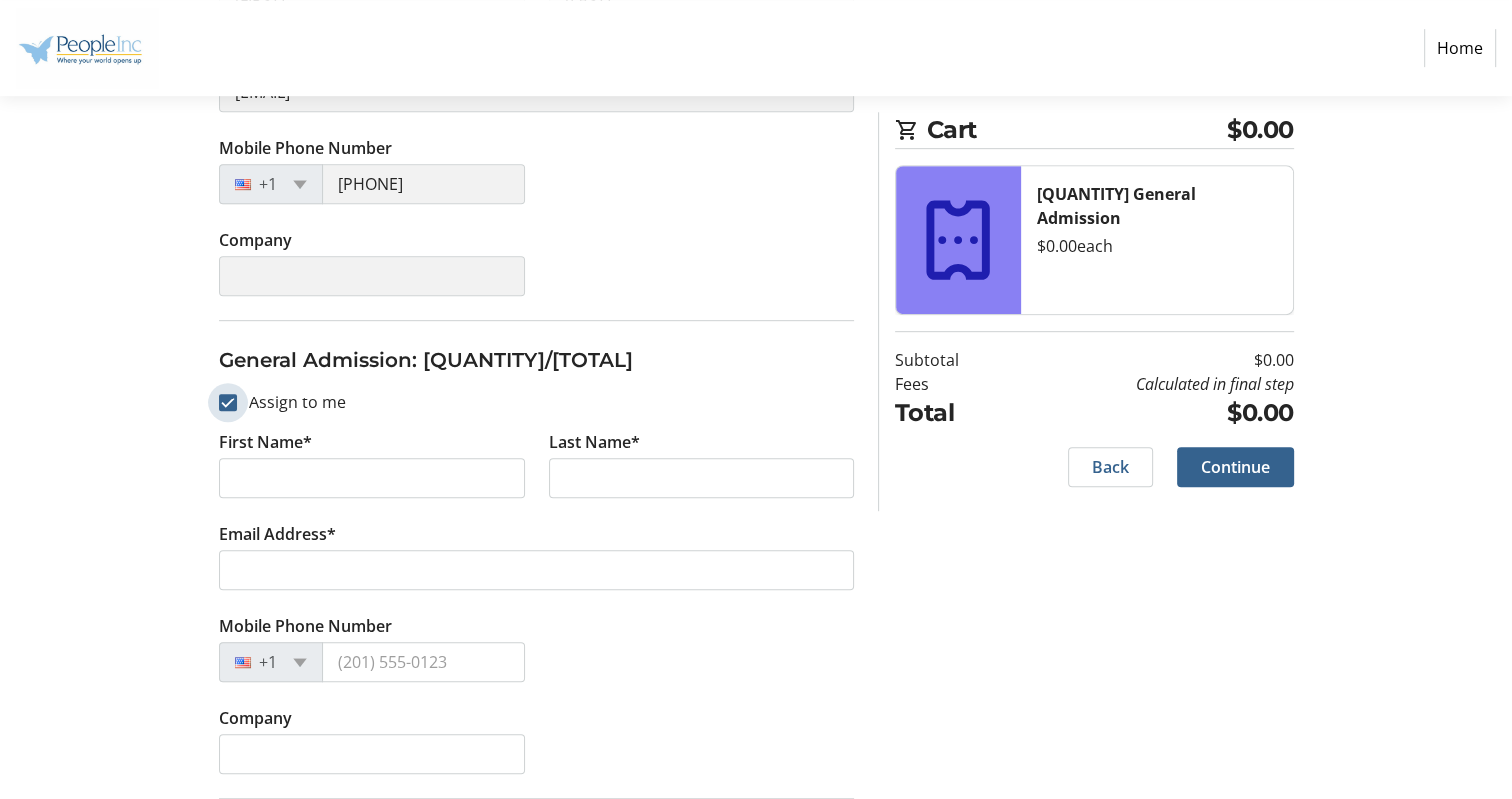 checkbox on "true" 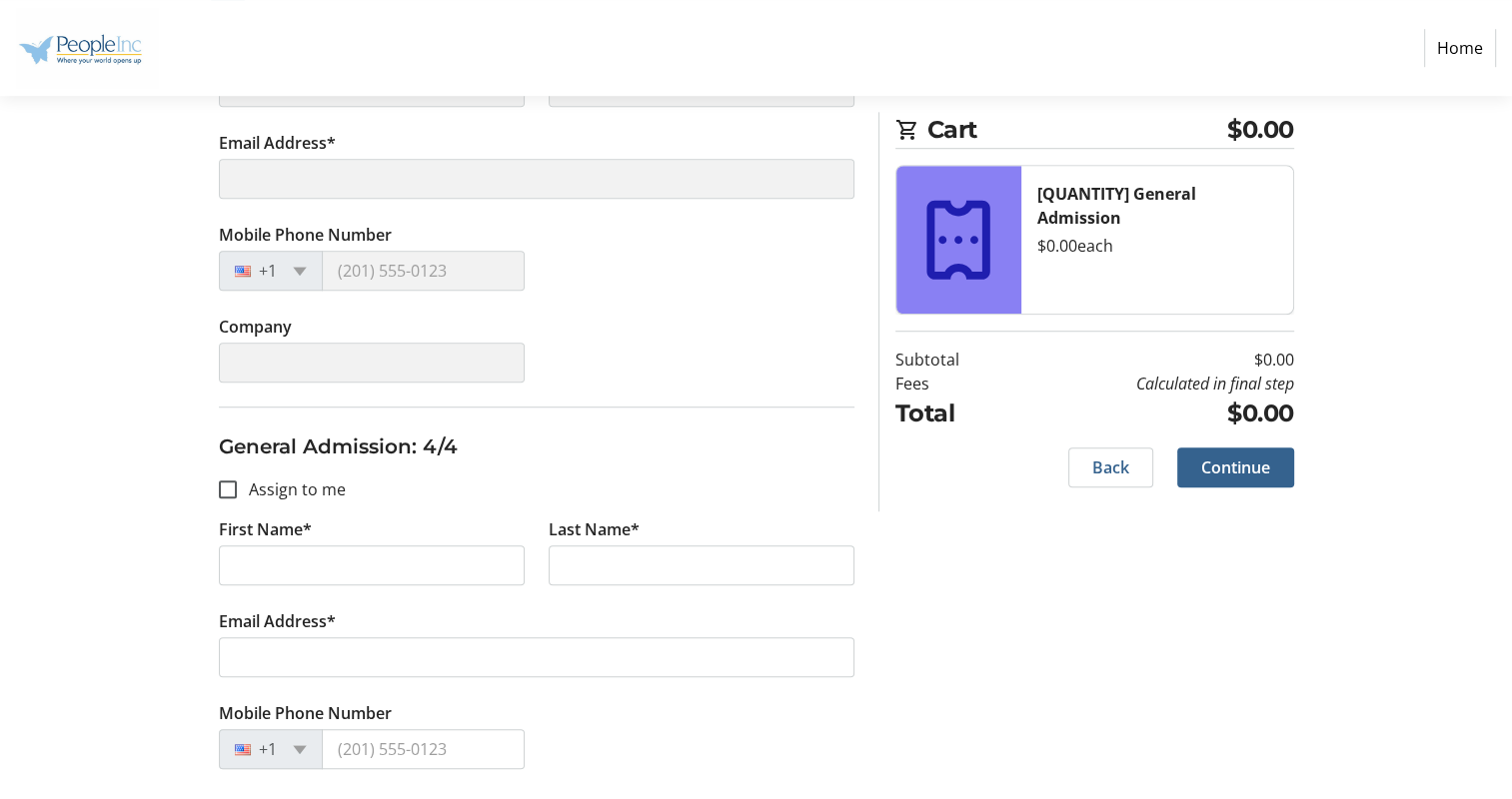 scroll, scrollTop: 1470, scrollLeft: 0, axis: vertical 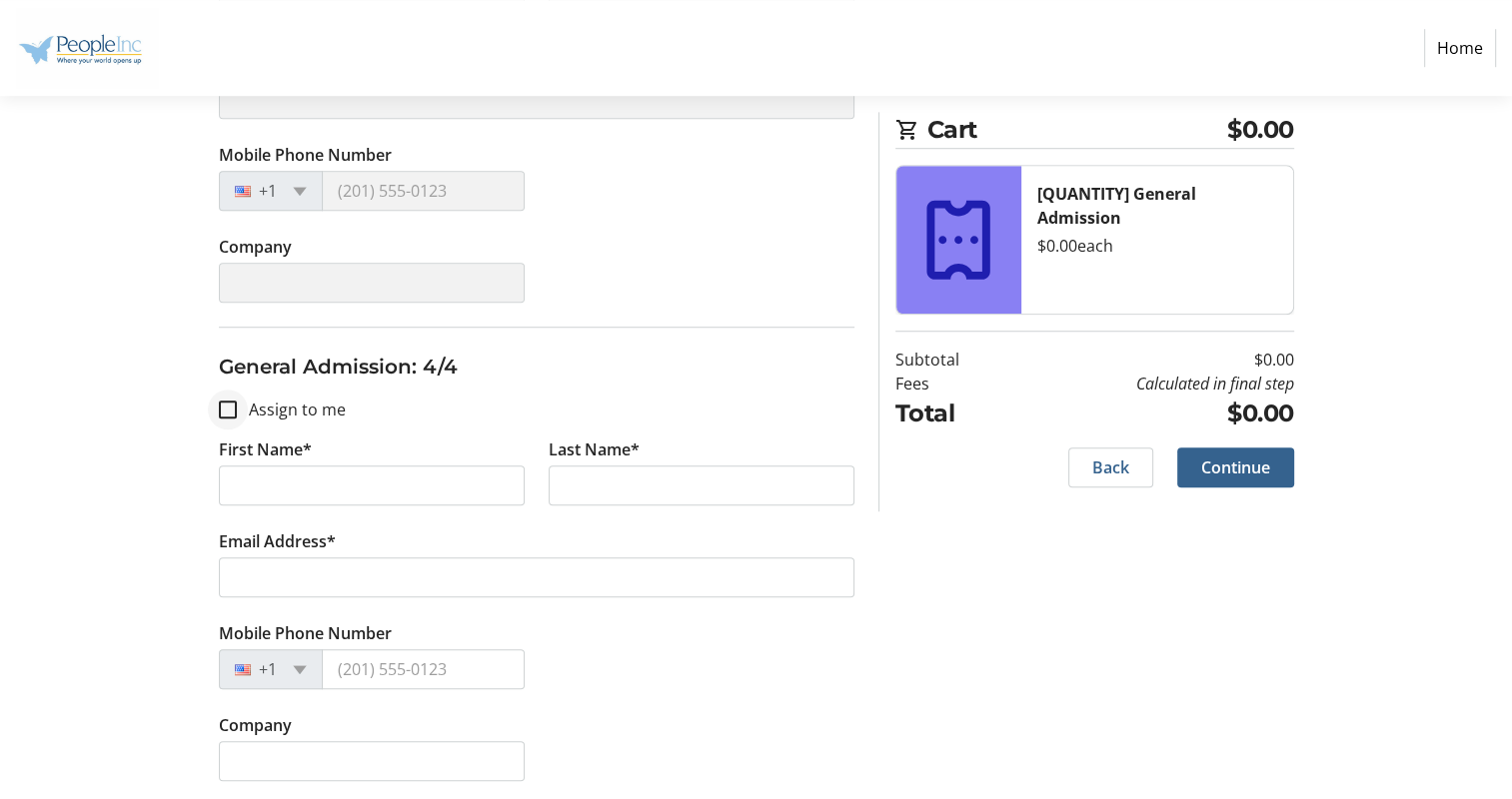 type on "[FIRST]" 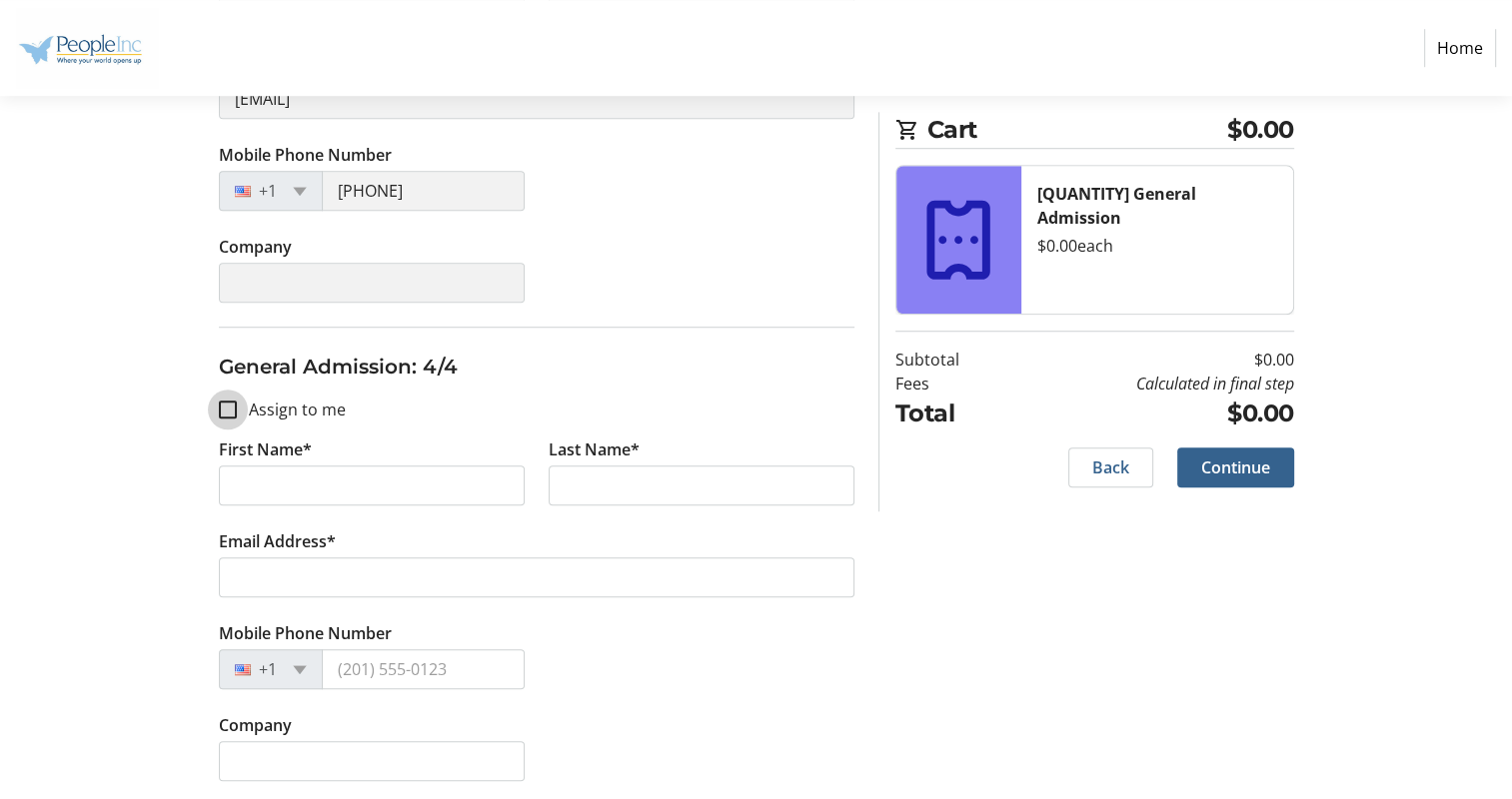 click on "Assign to me" at bounding box center (228, 409) 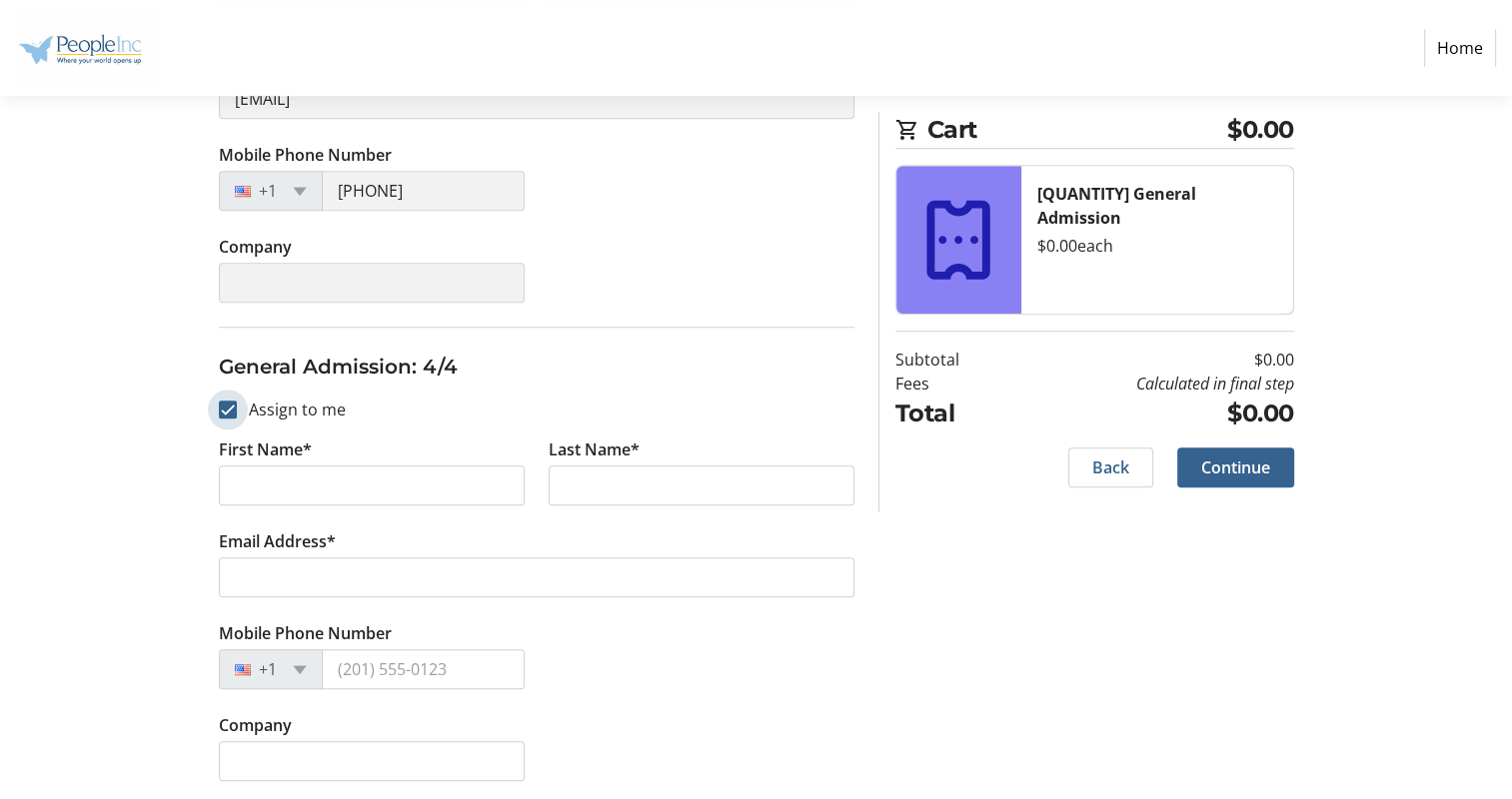 checkbox on "true" 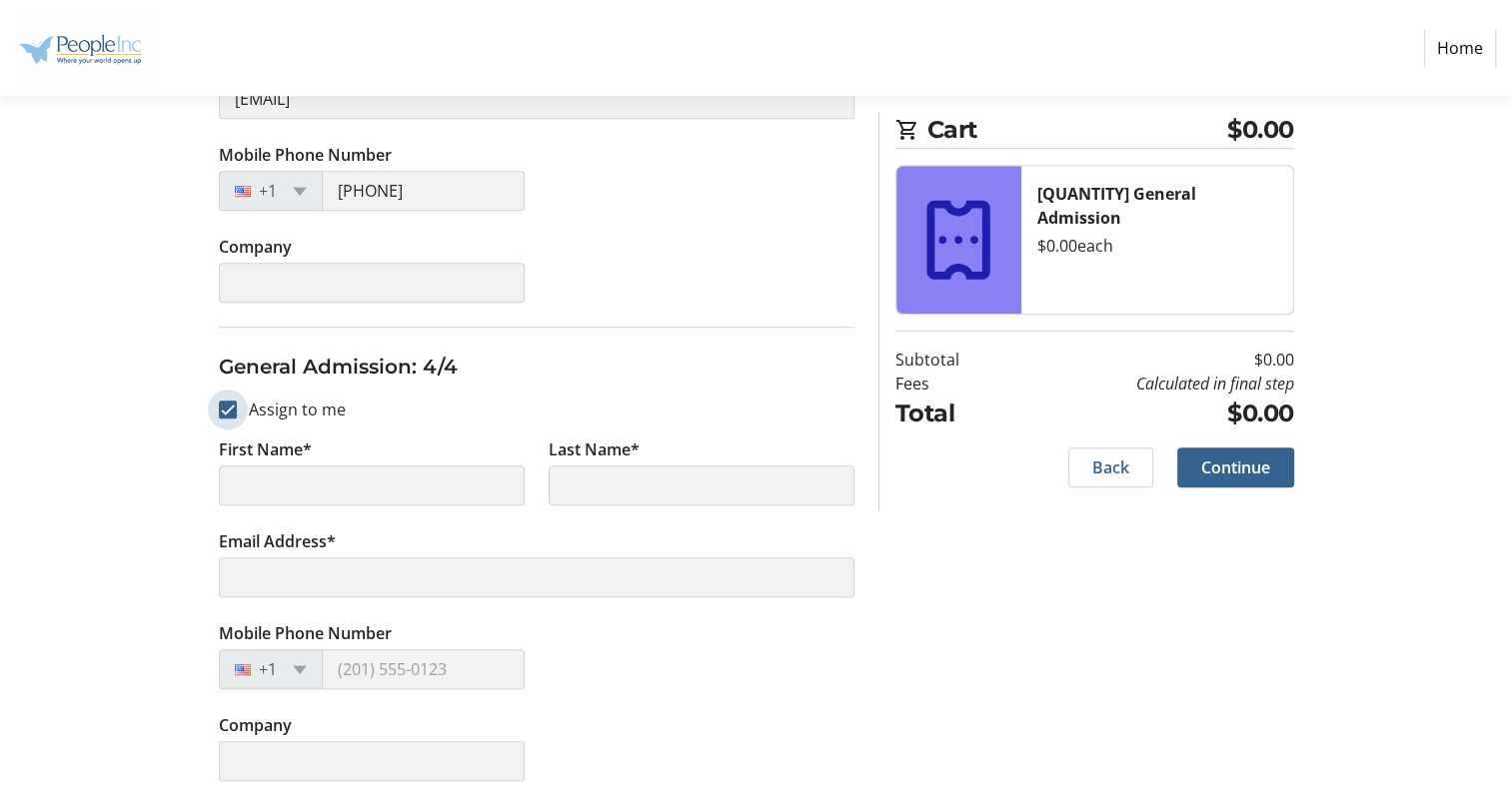 type on "[FIRST]" 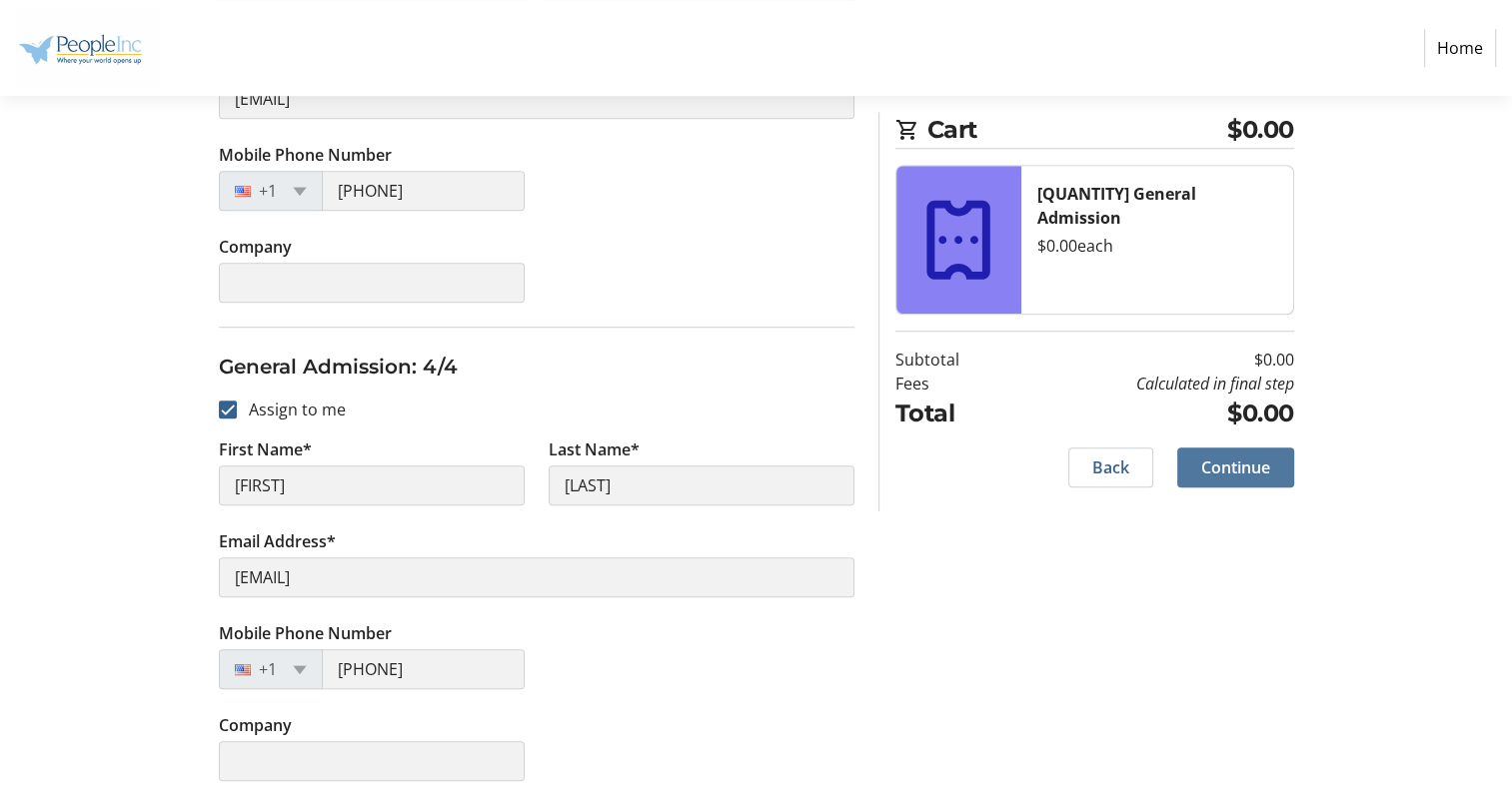click on "Continue" 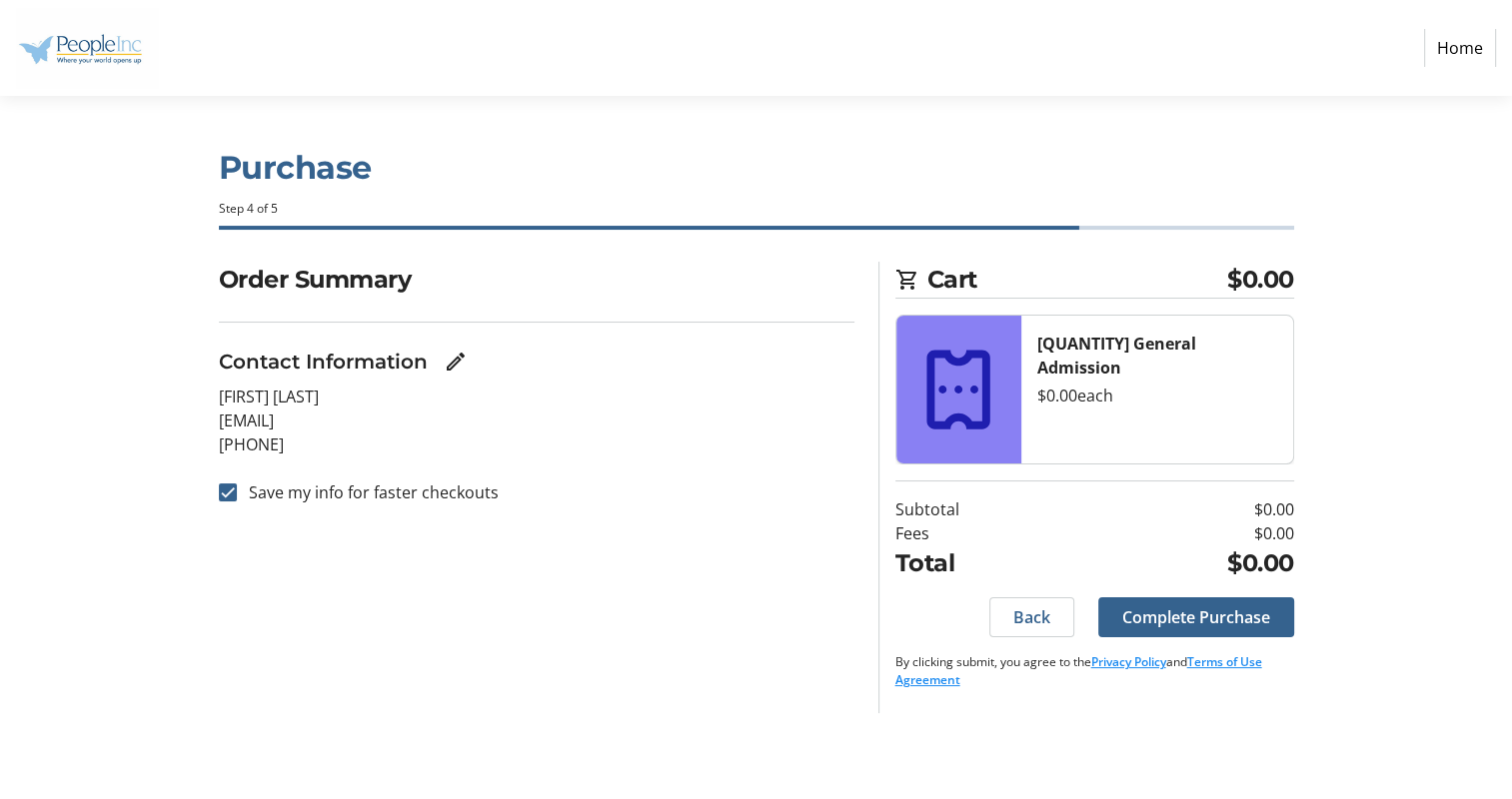 scroll, scrollTop: 0, scrollLeft: 0, axis: both 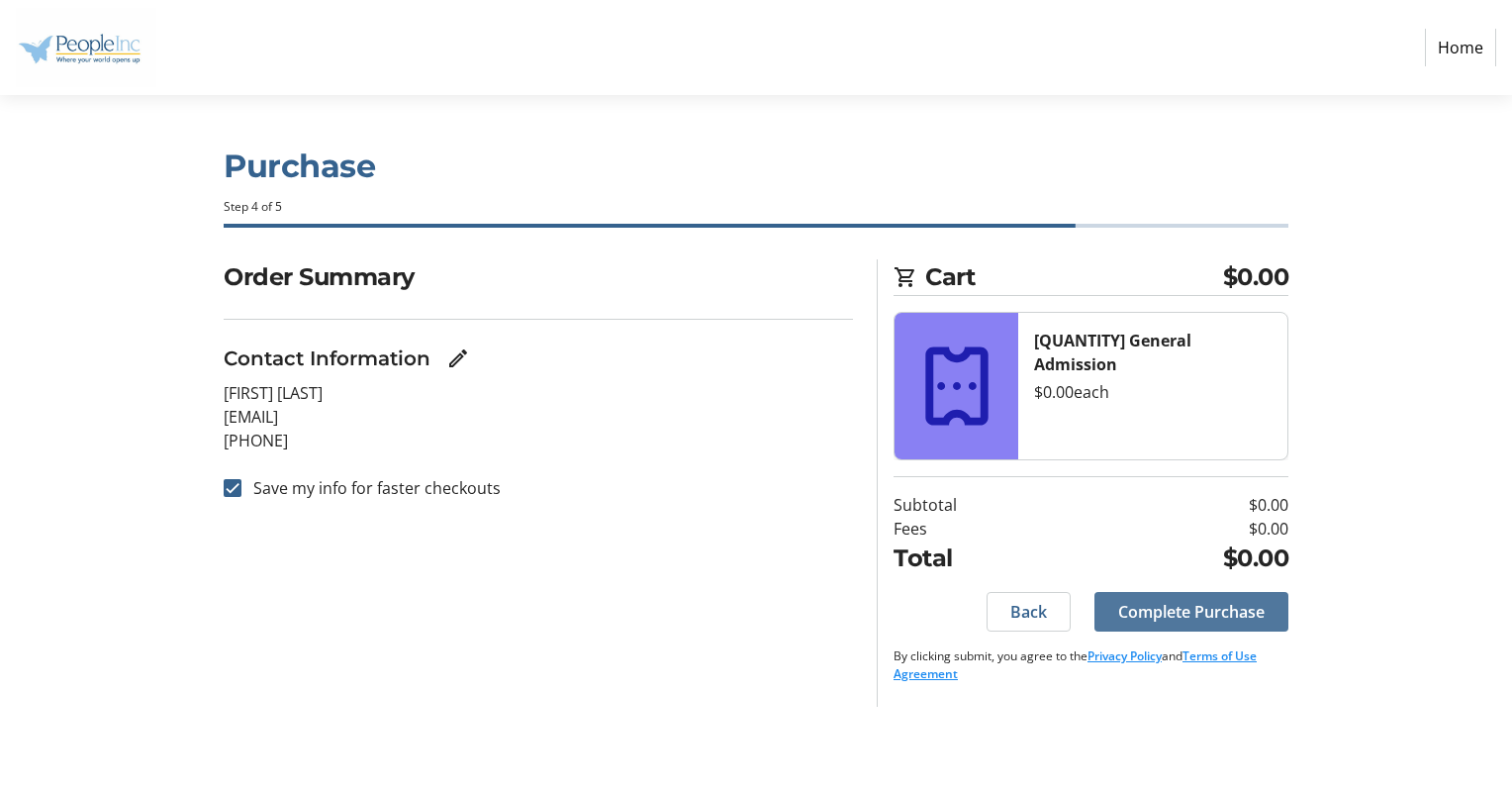 click on "Complete Purchase" 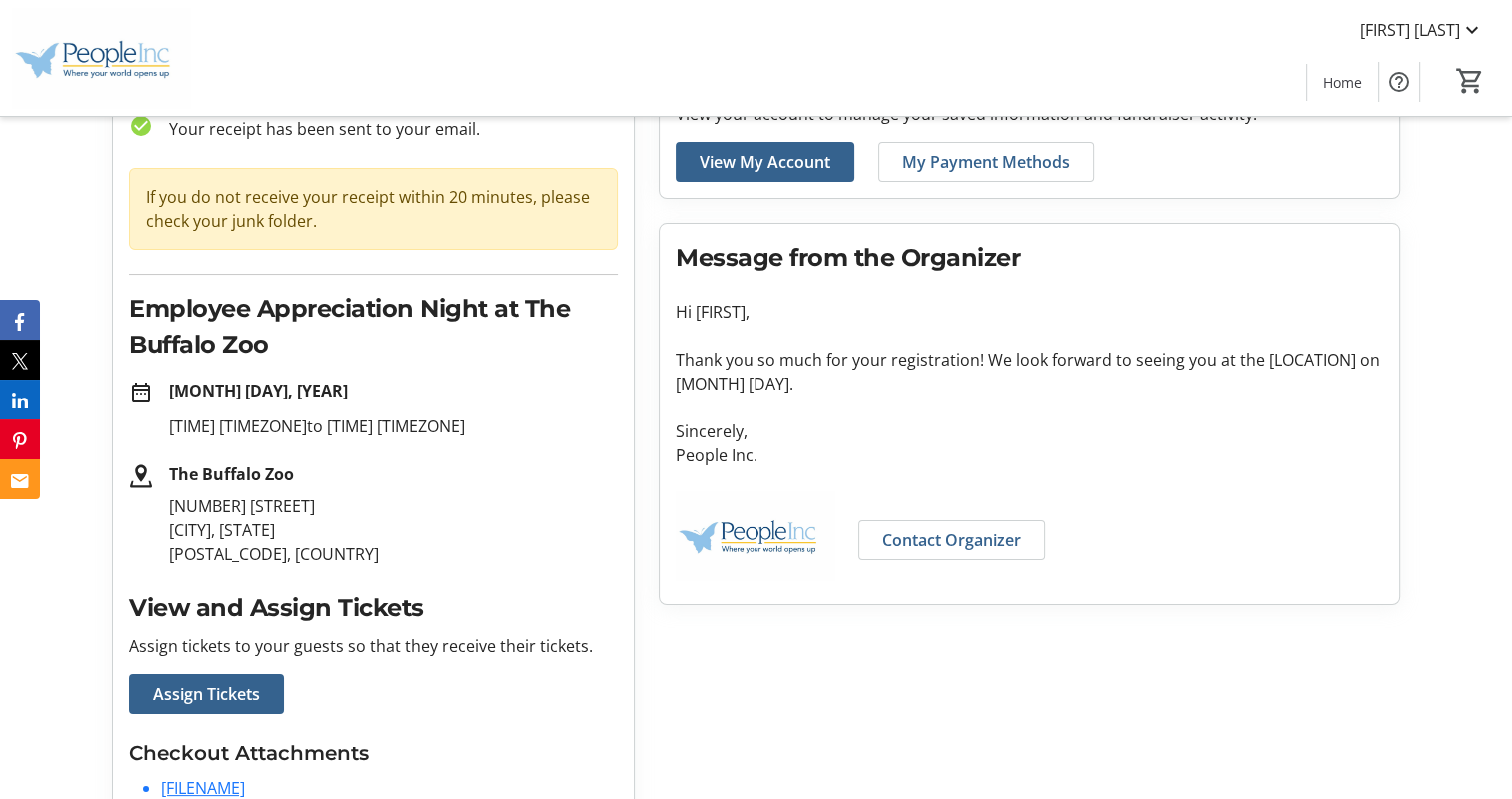 scroll, scrollTop: 405, scrollLeft: 0, axis: vertical 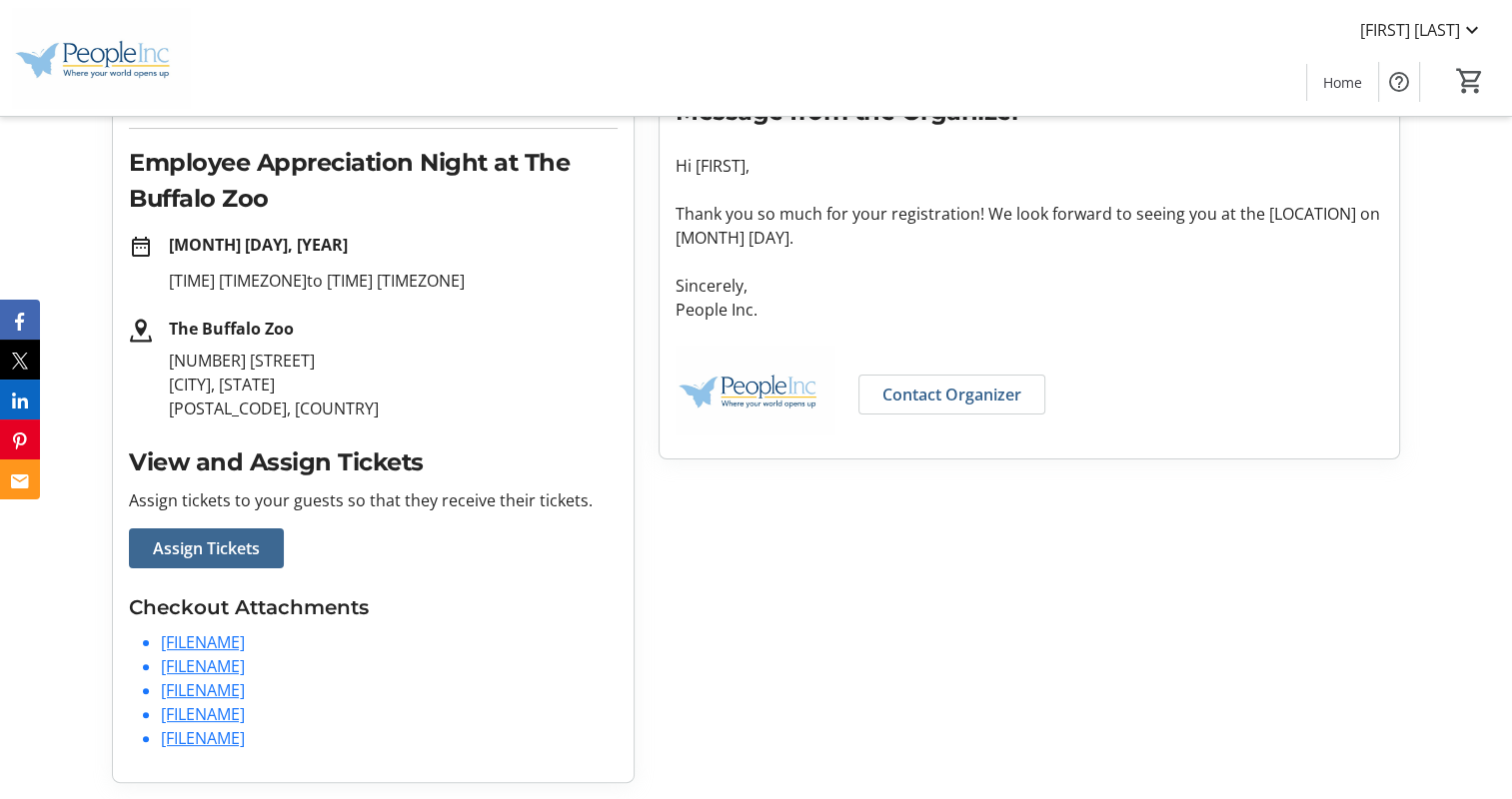 click on "Assign Tickets" 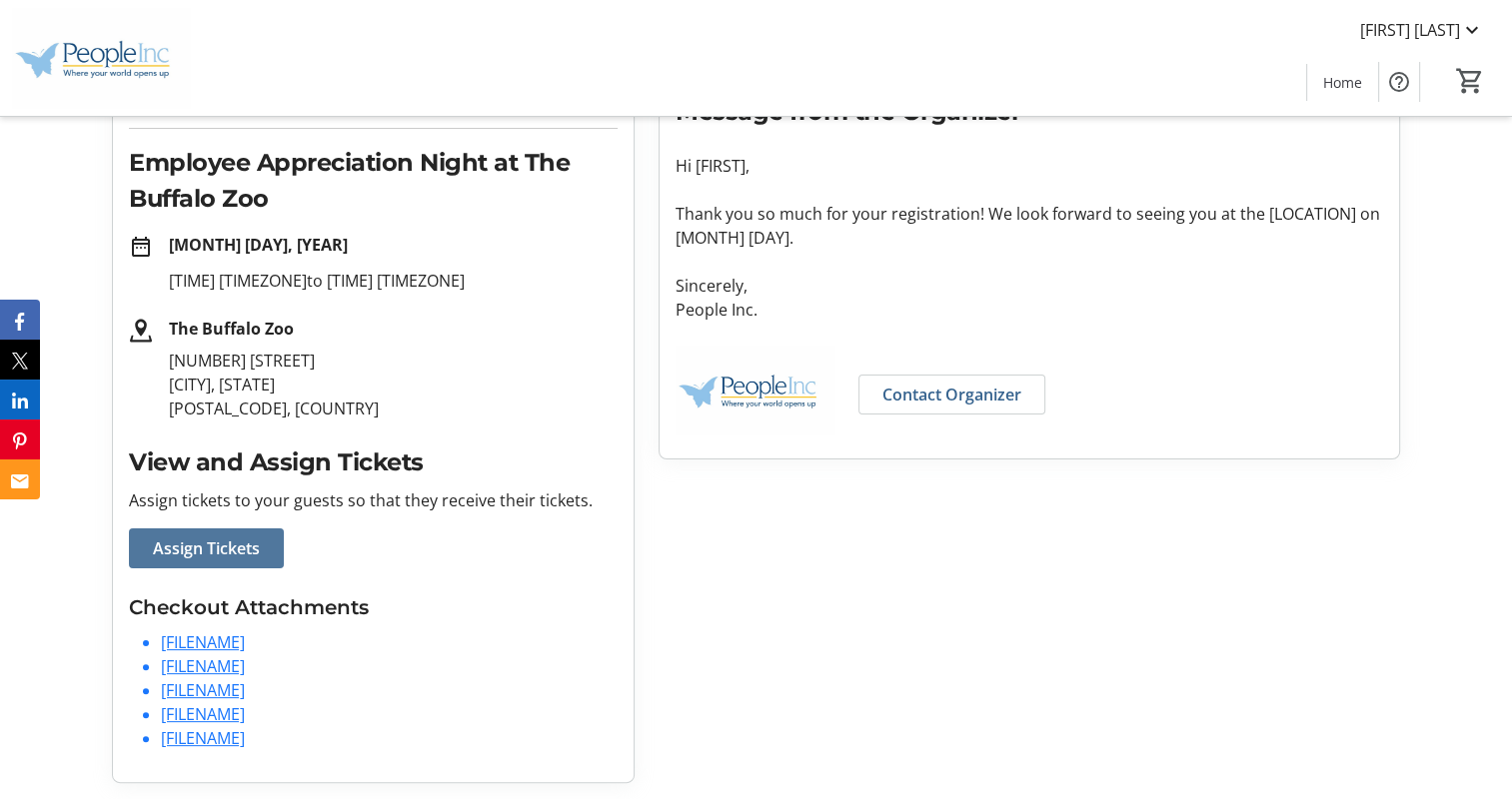 scroll, scrollTop: 0, scrollLeft: 0, axis: both 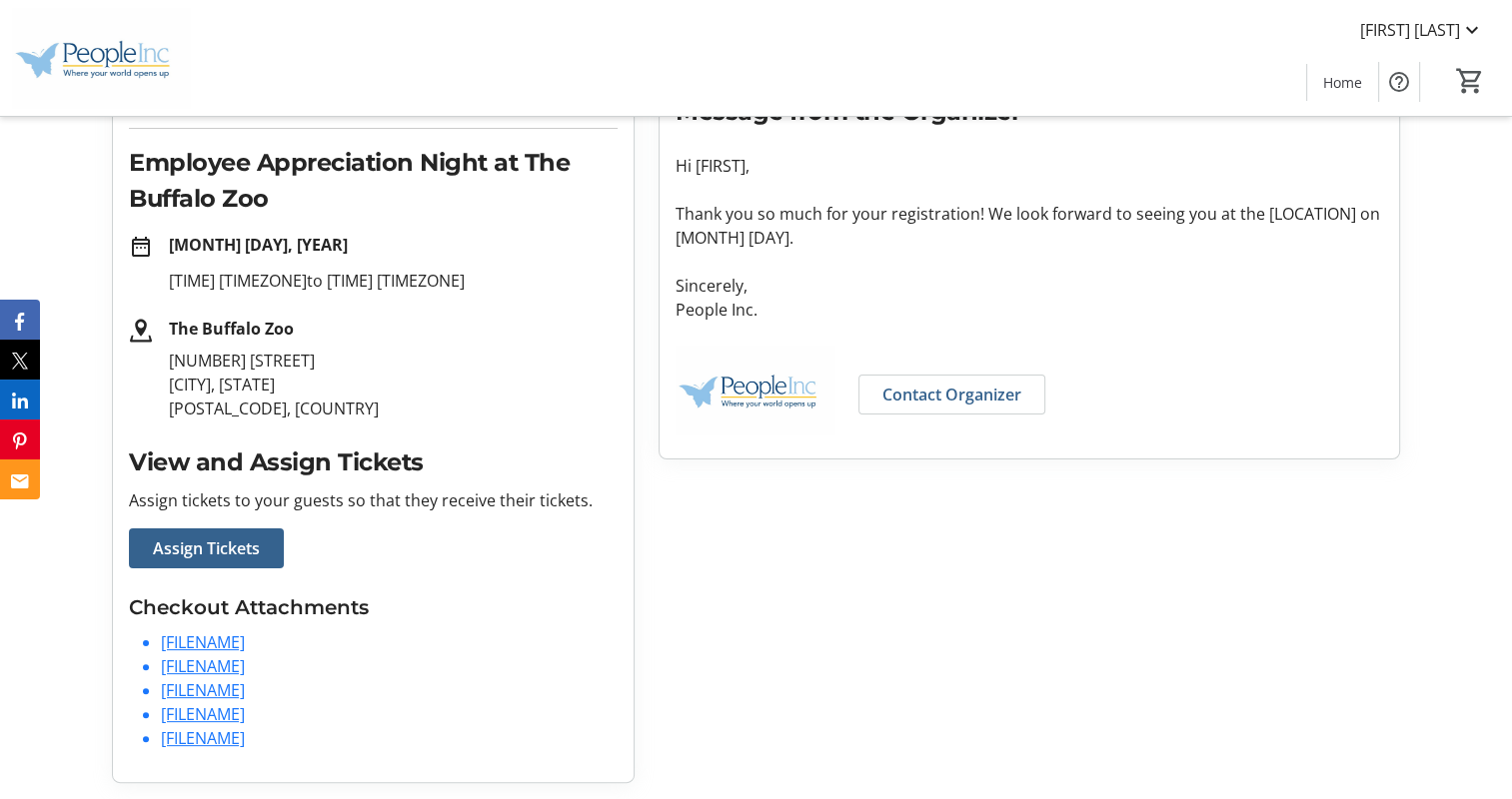 click on "[FILENAME]" 